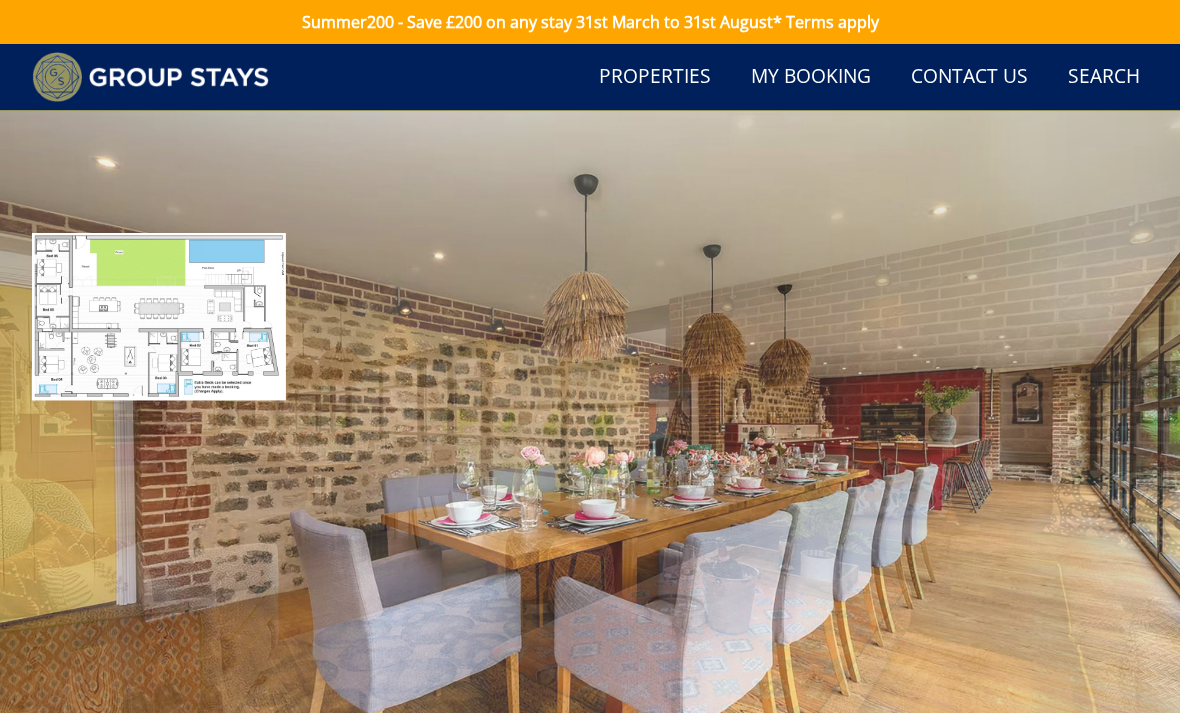 scroll, scrollTop: 740, scrollLeft: 0, axis: vertical 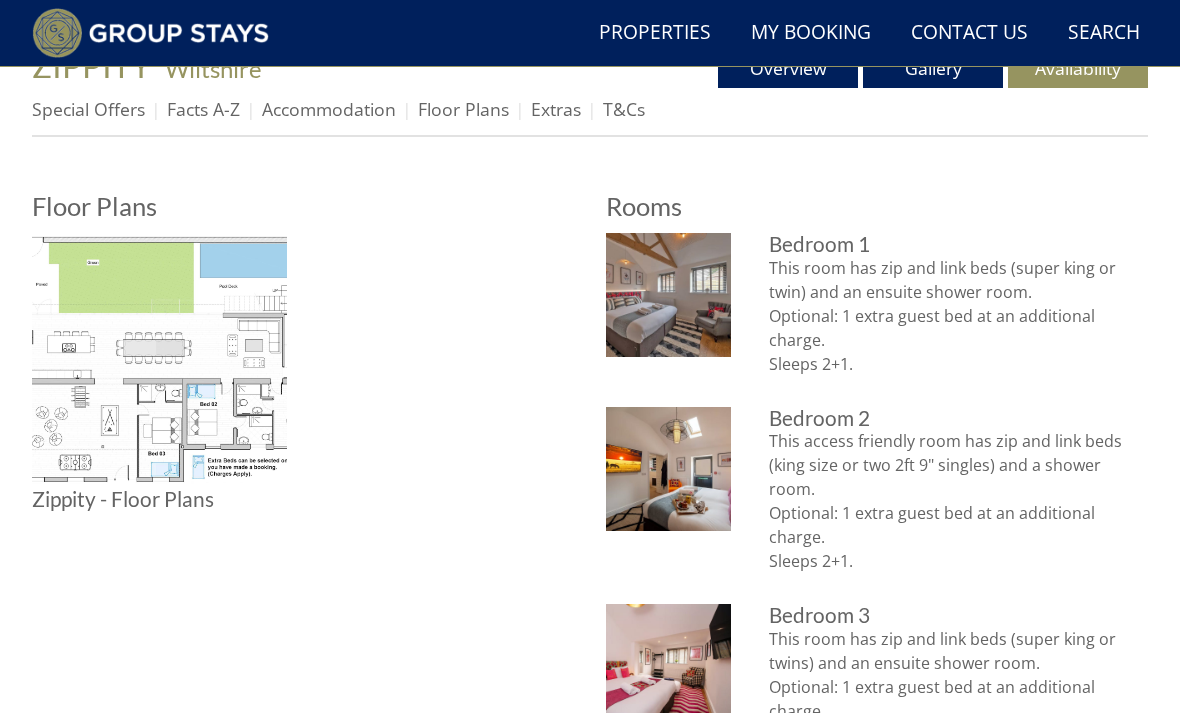 click at bounding box center [668, 295] 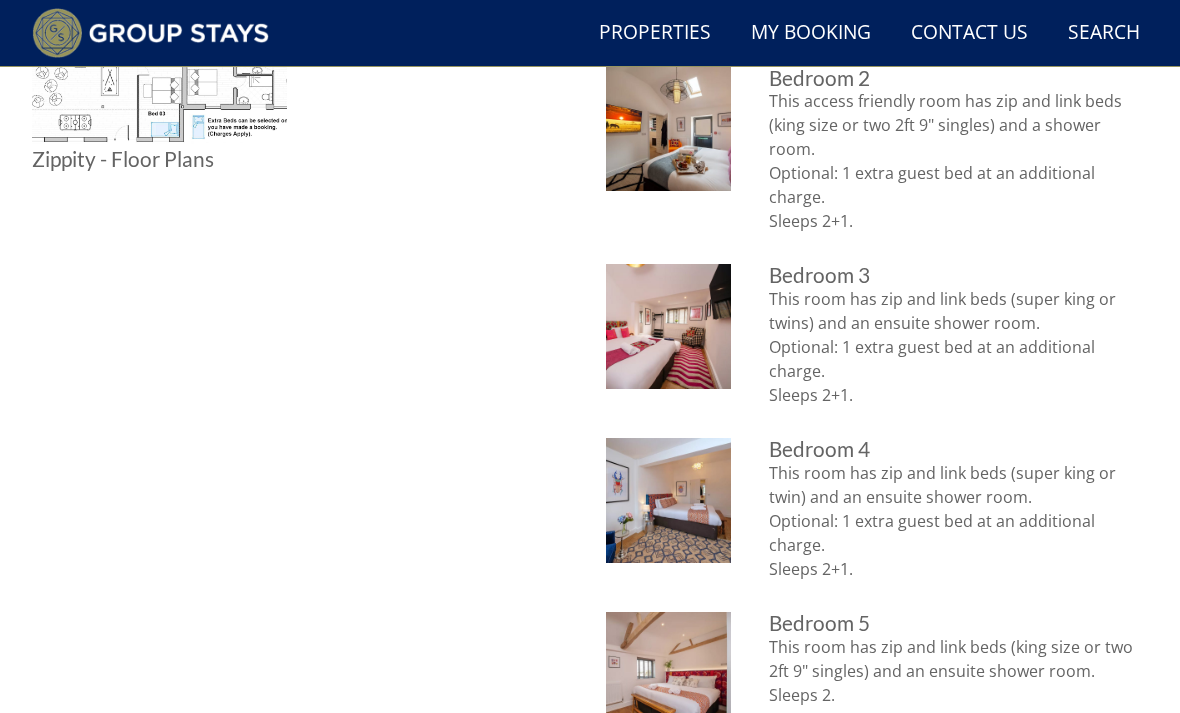 scroll, scrollTop: 1081, scrollLeft: 0, axis: vertical 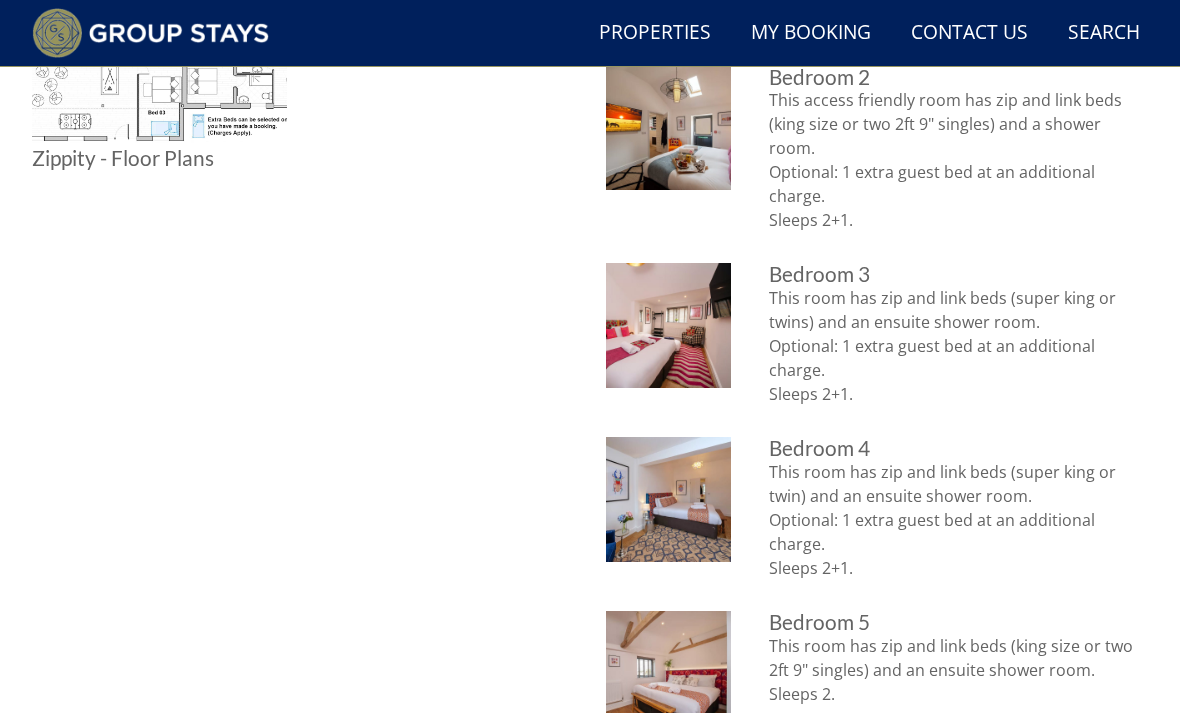 click at bounding box center (668, 499) 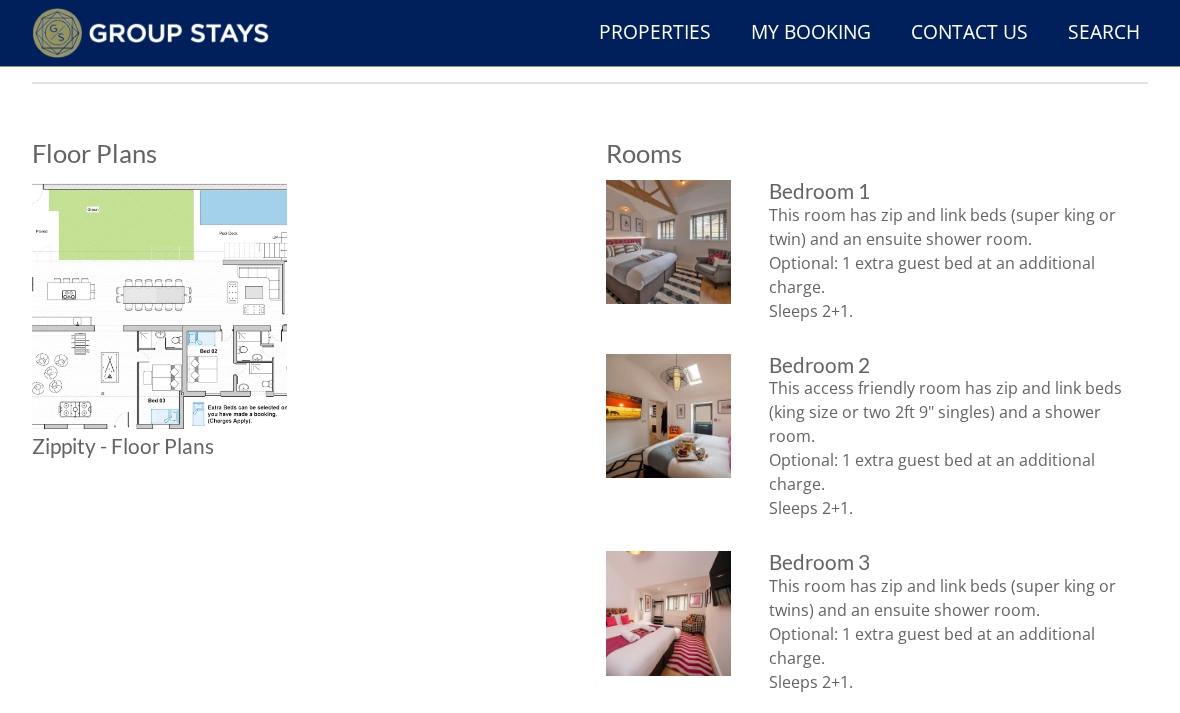 scroll, scrollTop: 791, scrollLeft: 0, axis: vertical 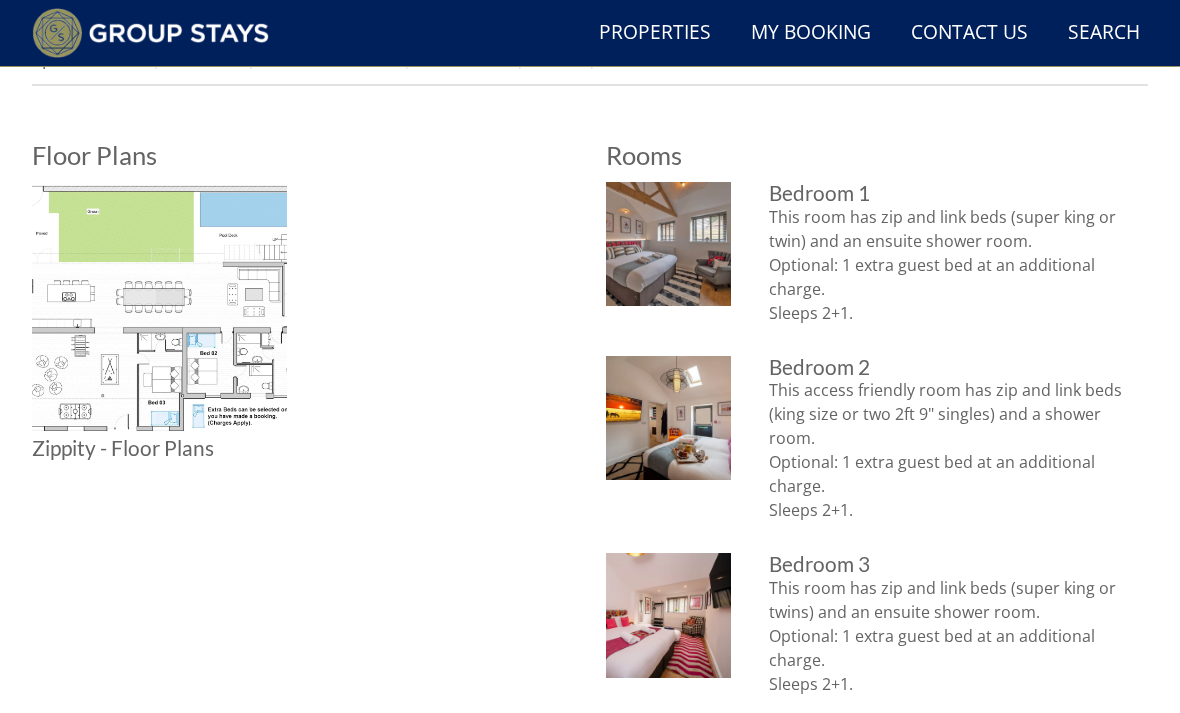 click at bounding box center [668, 244] 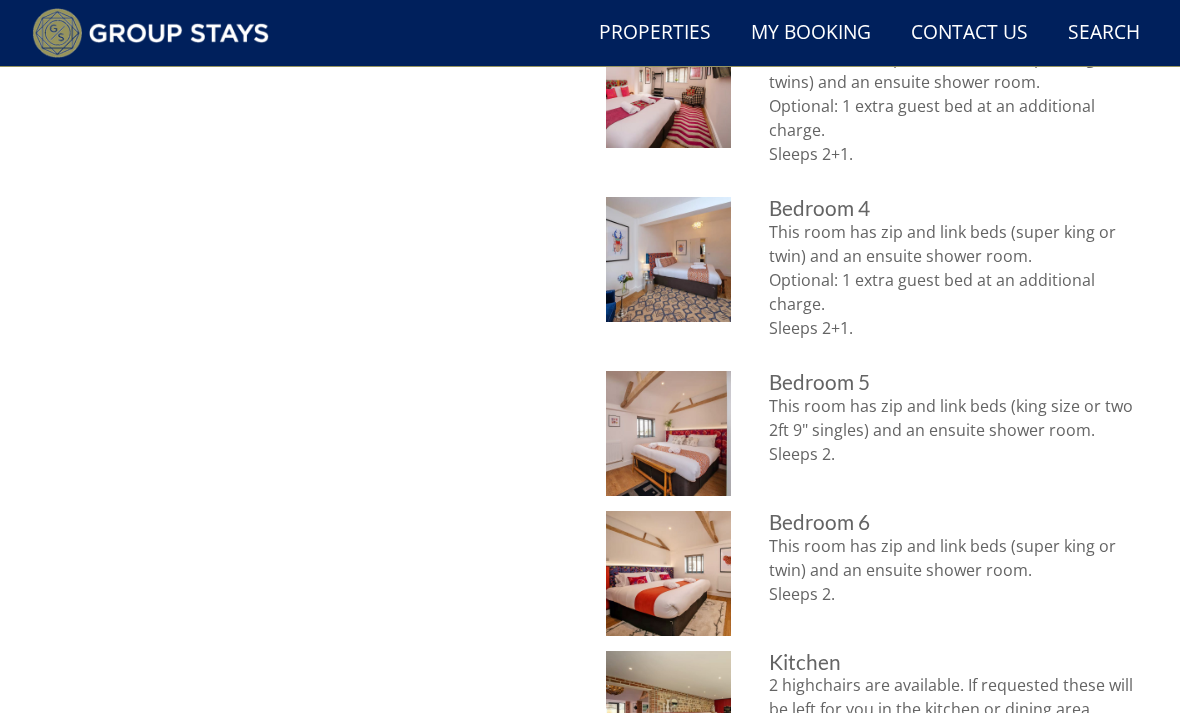 scroll, scrollTop: 1321, scrollLeft: 0, axis: vertical 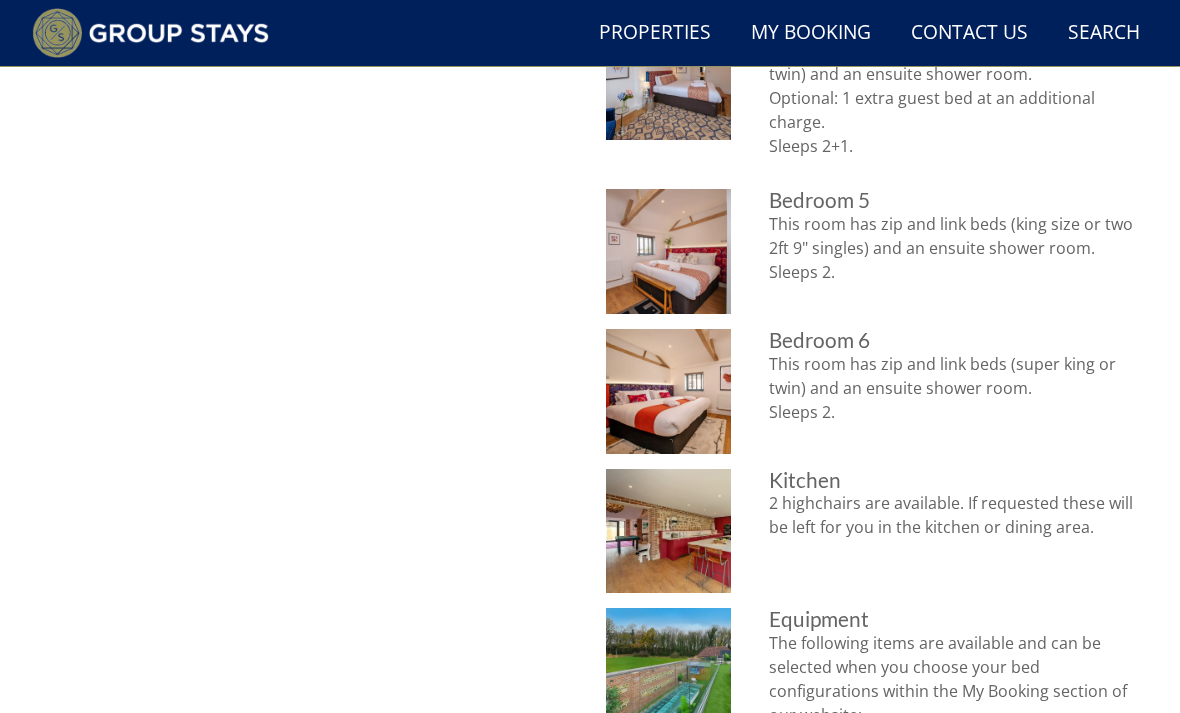 click at bounding box center [668, 391] 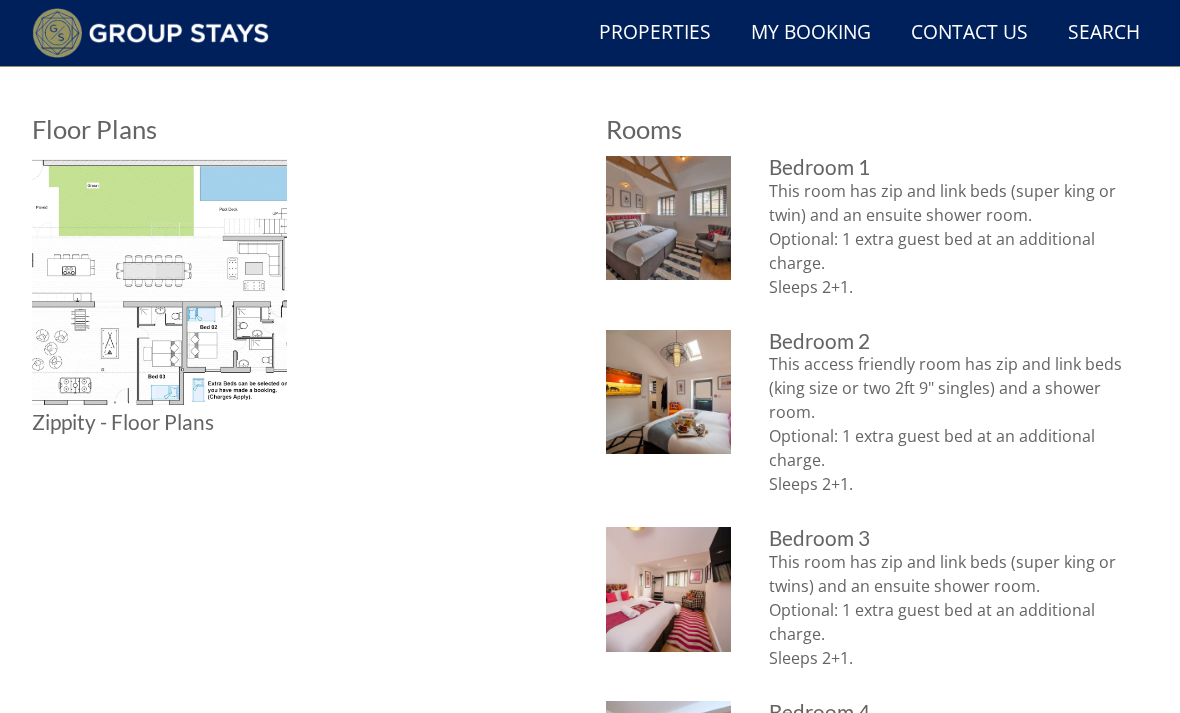 scroll, scrollTop: 817, scrollLeft: 0, axis: vertical 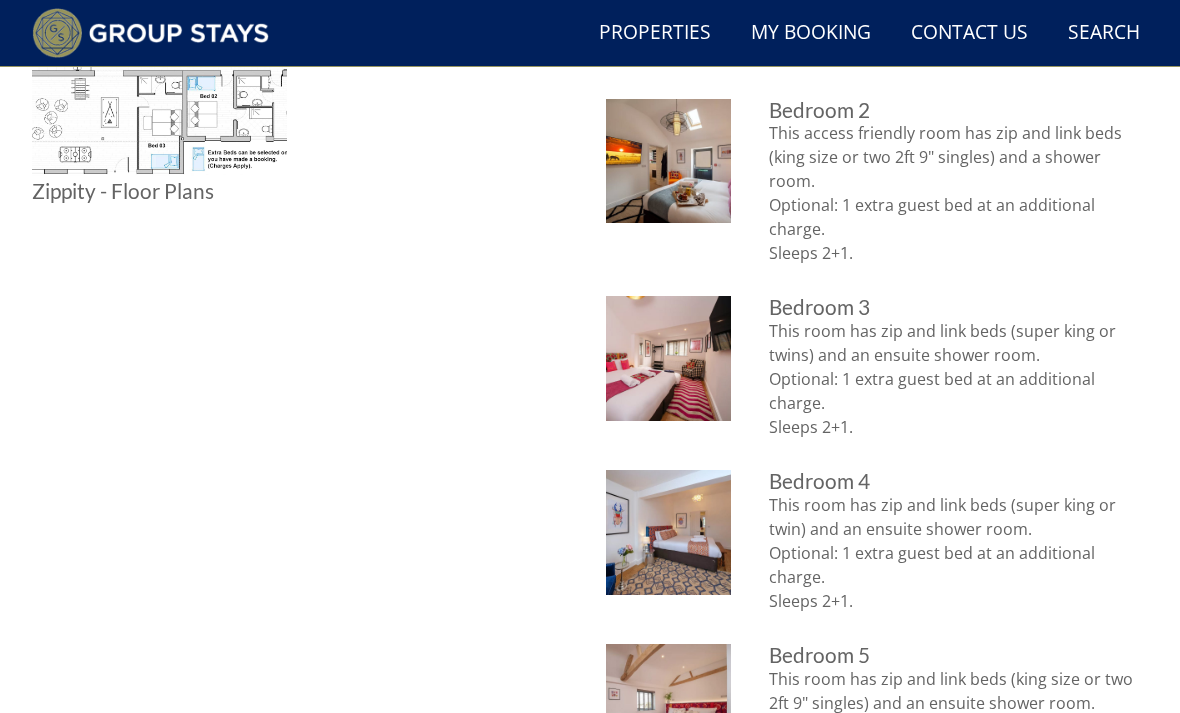 click at bounding box center [668, 532] 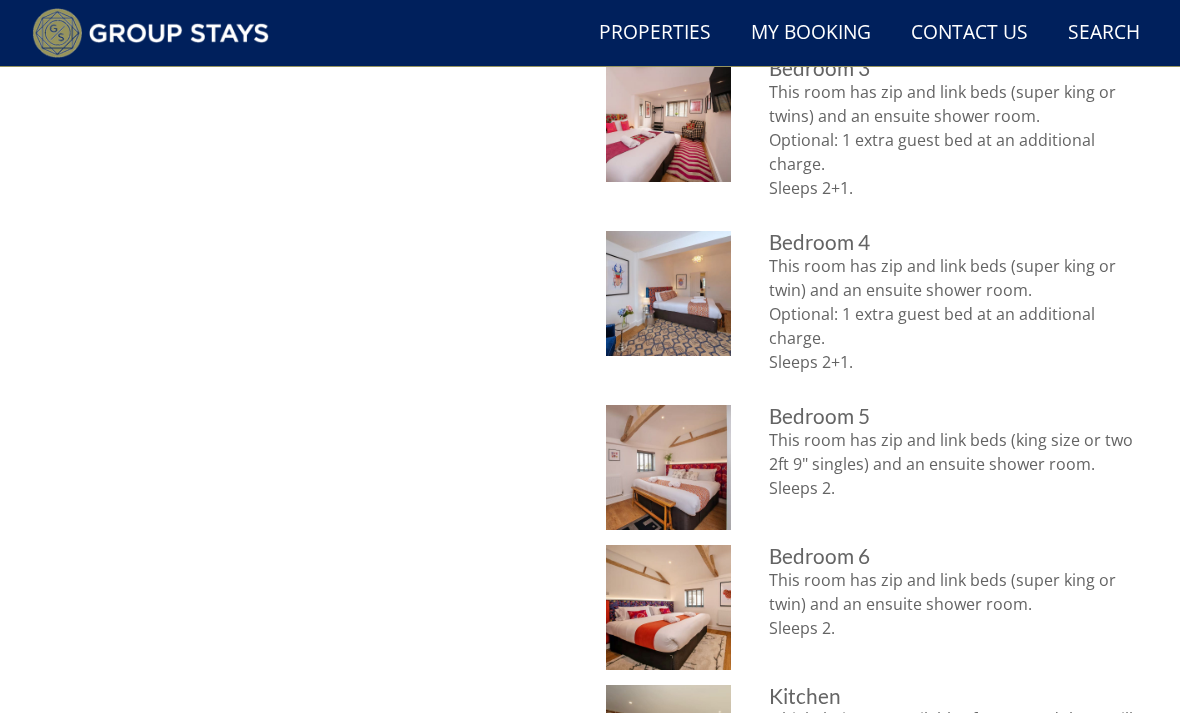 scroll, scrollTop: 1287, scrollLeft: 0, axis: vertical 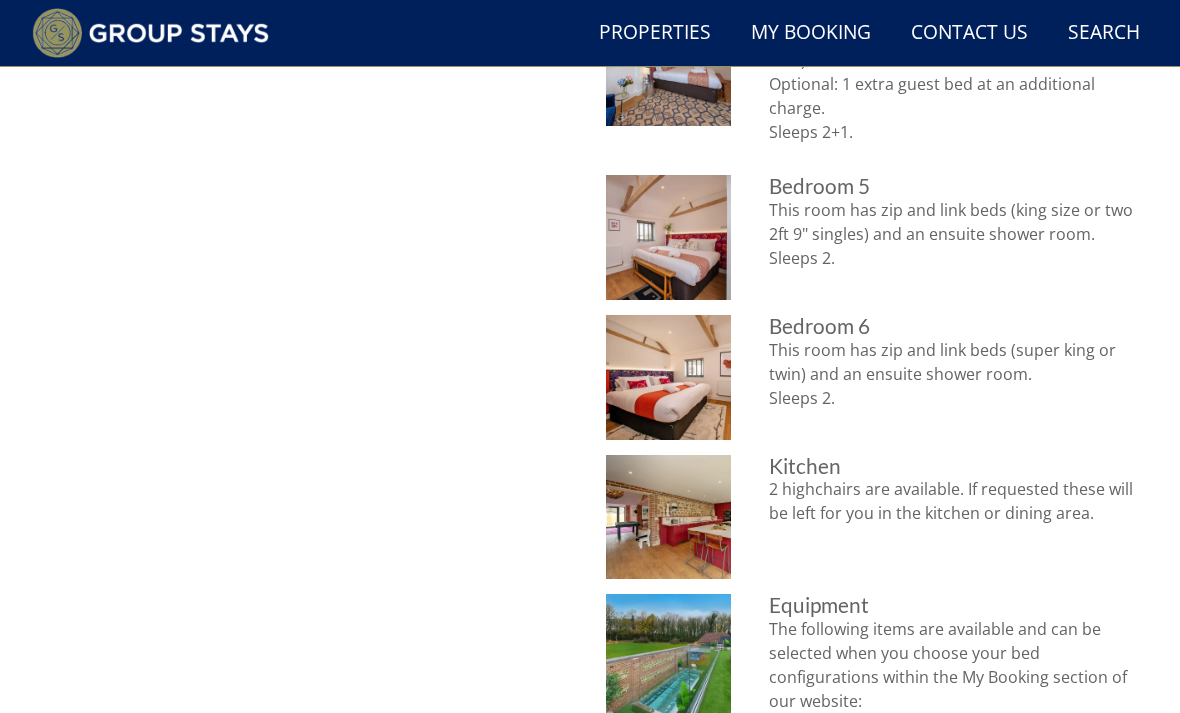 click on "2 highchairs are available. If requested these will be left for you in the kitchen or dining area." at bounding box center (958, 501) 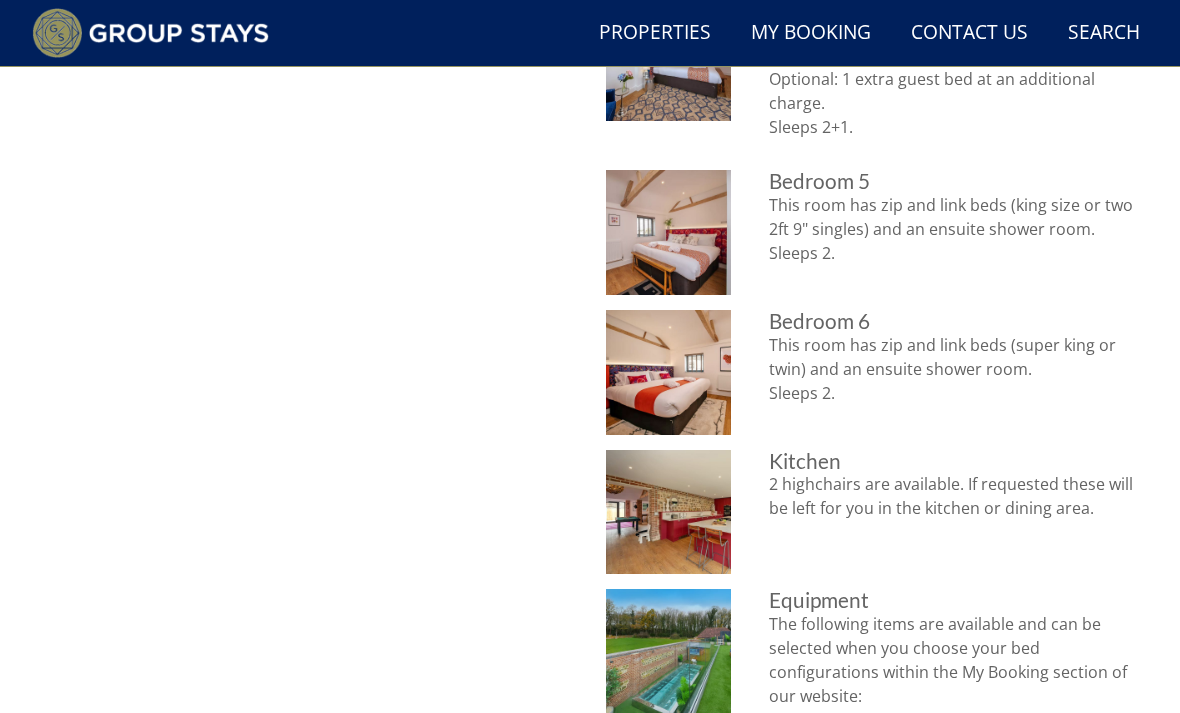 scroll, scrollTop: 1521, scrollLeft: 0, axis: vertical 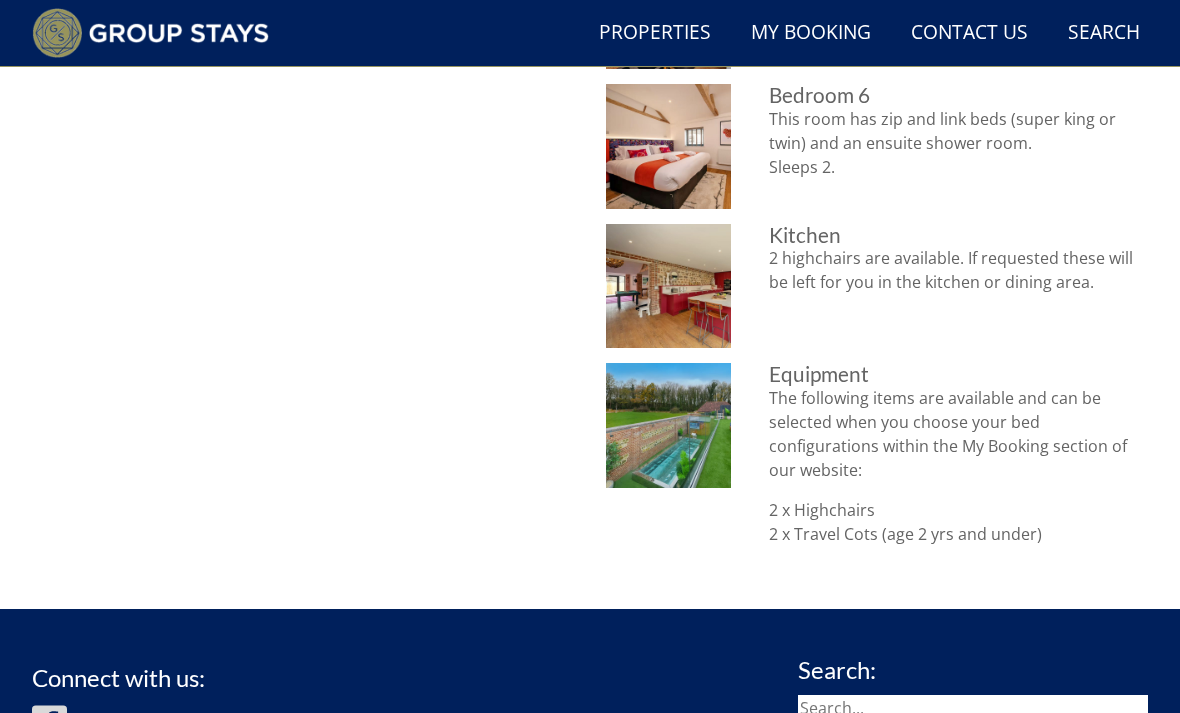 click at bounding box center [668, 425] 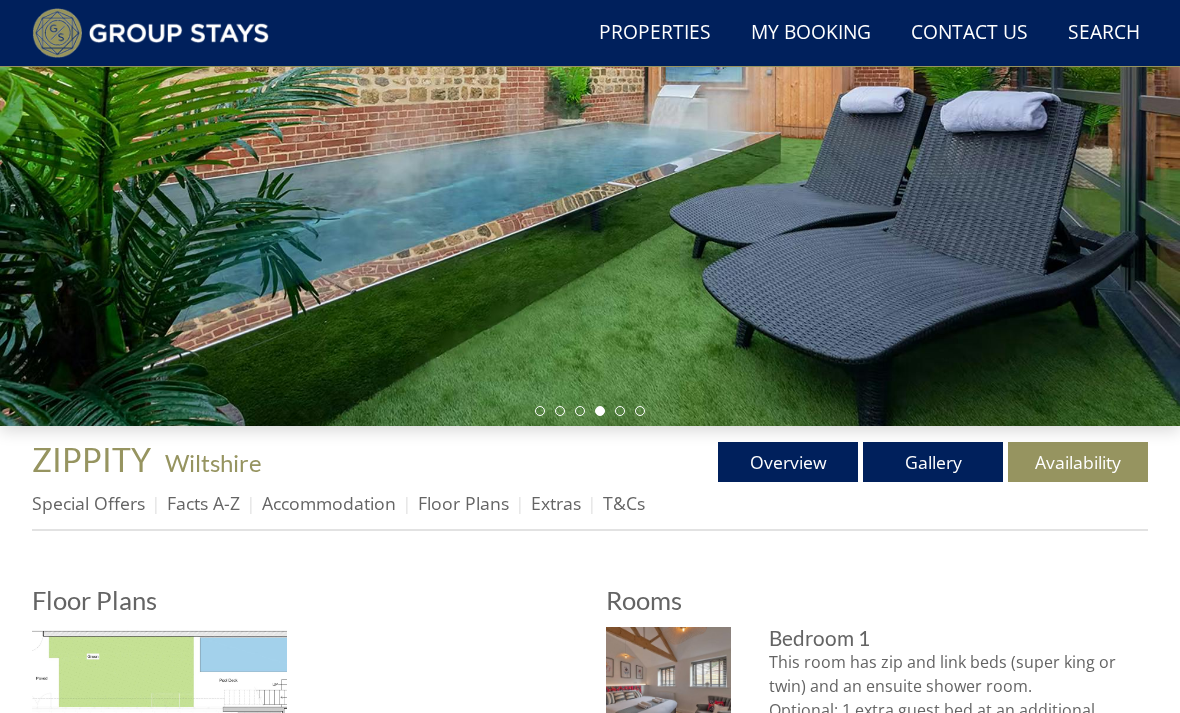scroll, scrollTop: 346, scrollLeft: 0, axis: vertical 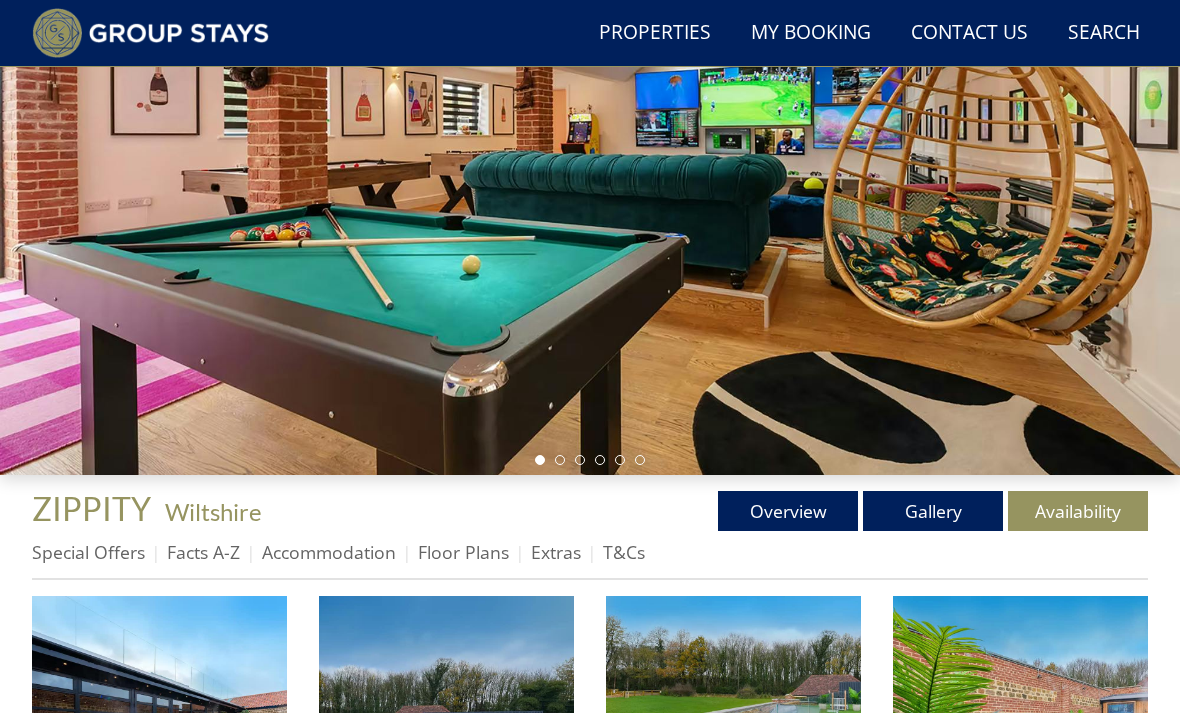 click on "Special Offers" at bounding box center (88, 552) 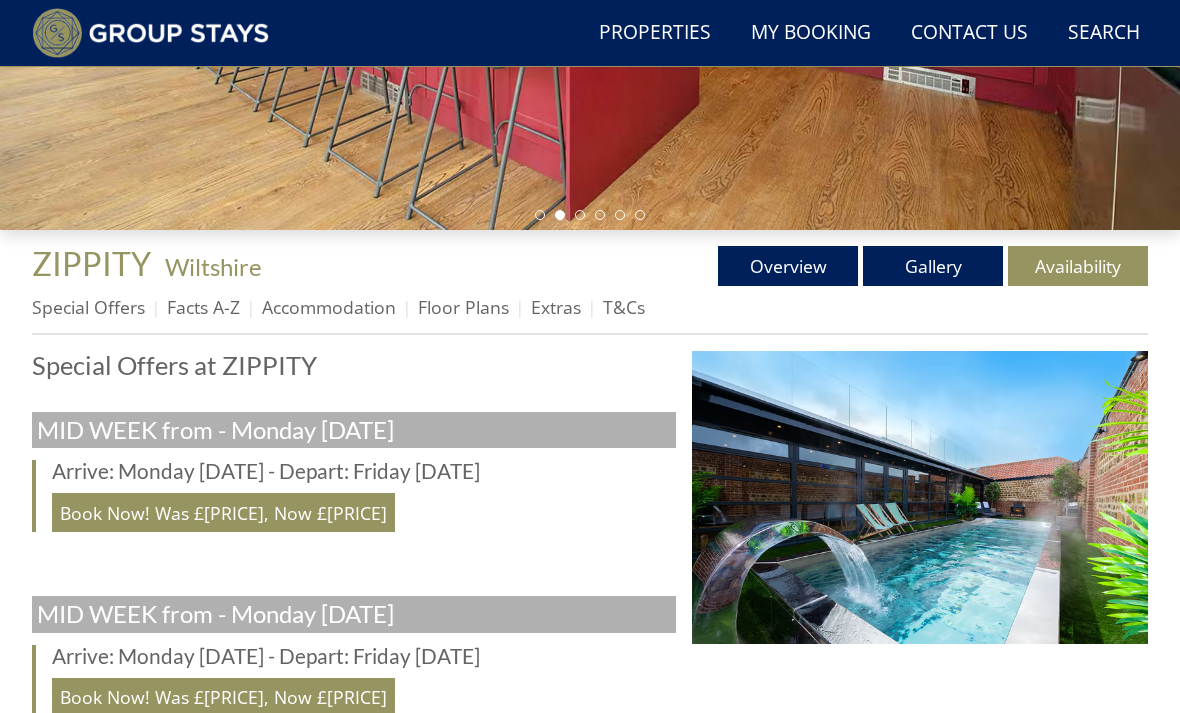 scroll, scrollTop: 528, scrollLeft: 0, axis: vertical 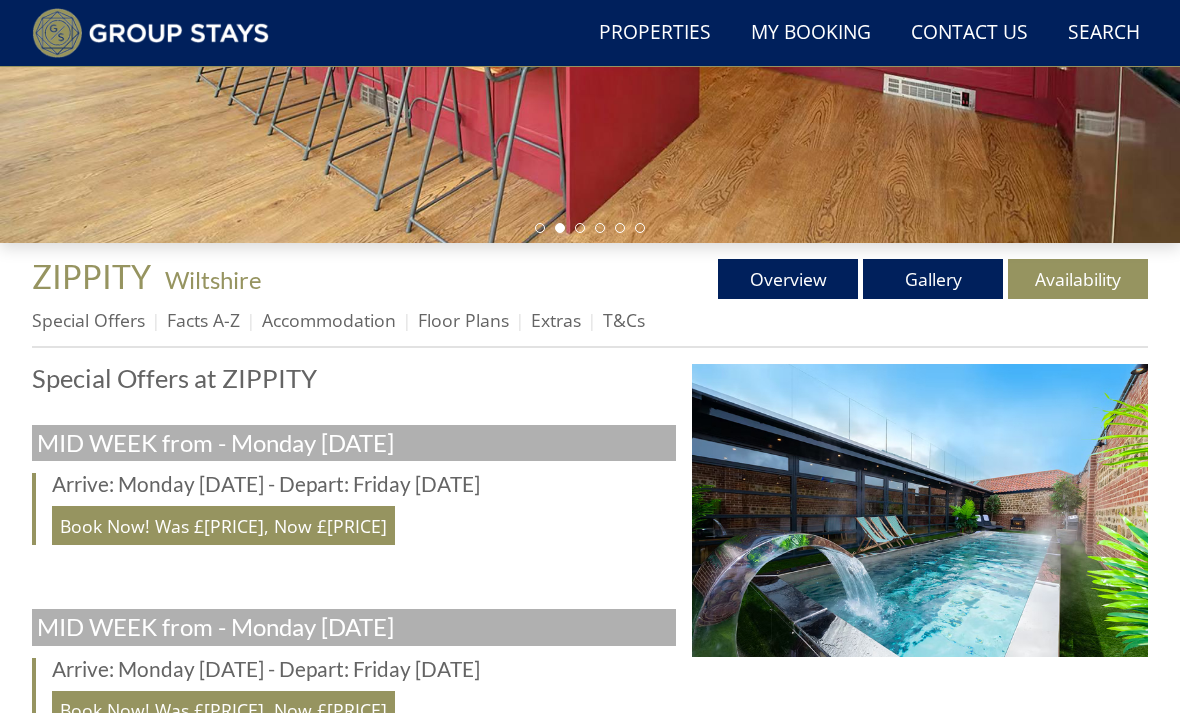 click on "Facts A-Z" at bounding box center (203, 321) 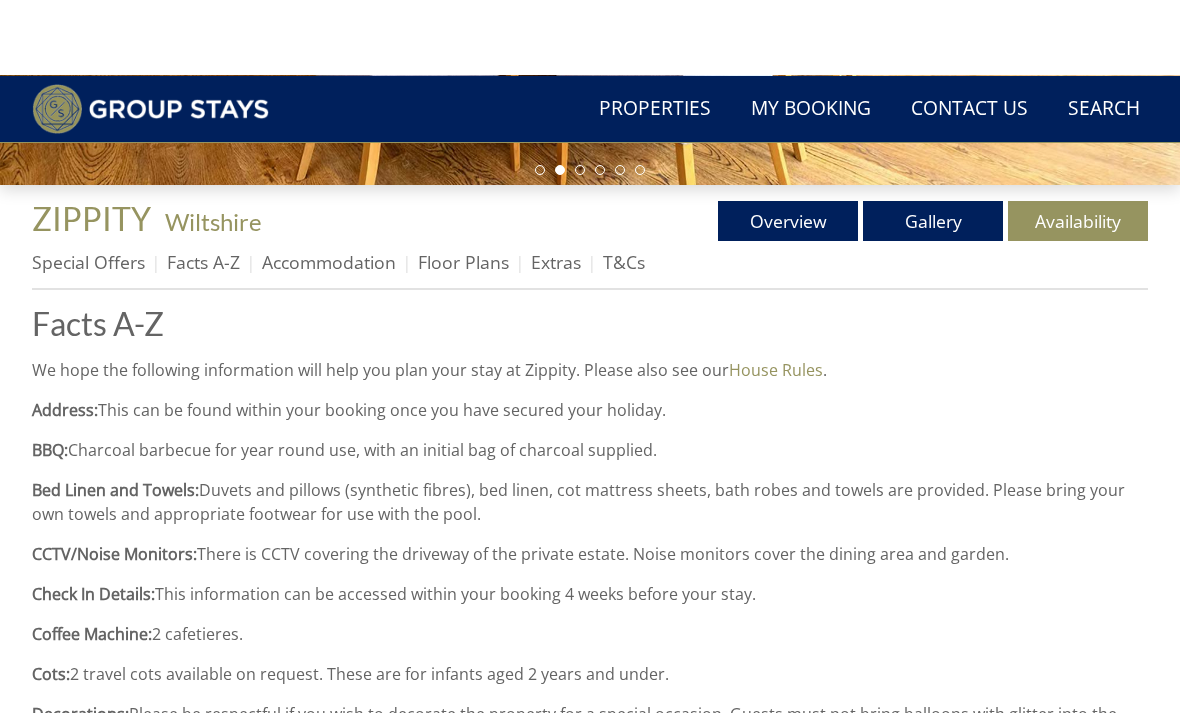 scroll, scrollTop: 575, scrollLeft: 0, axis: vertical 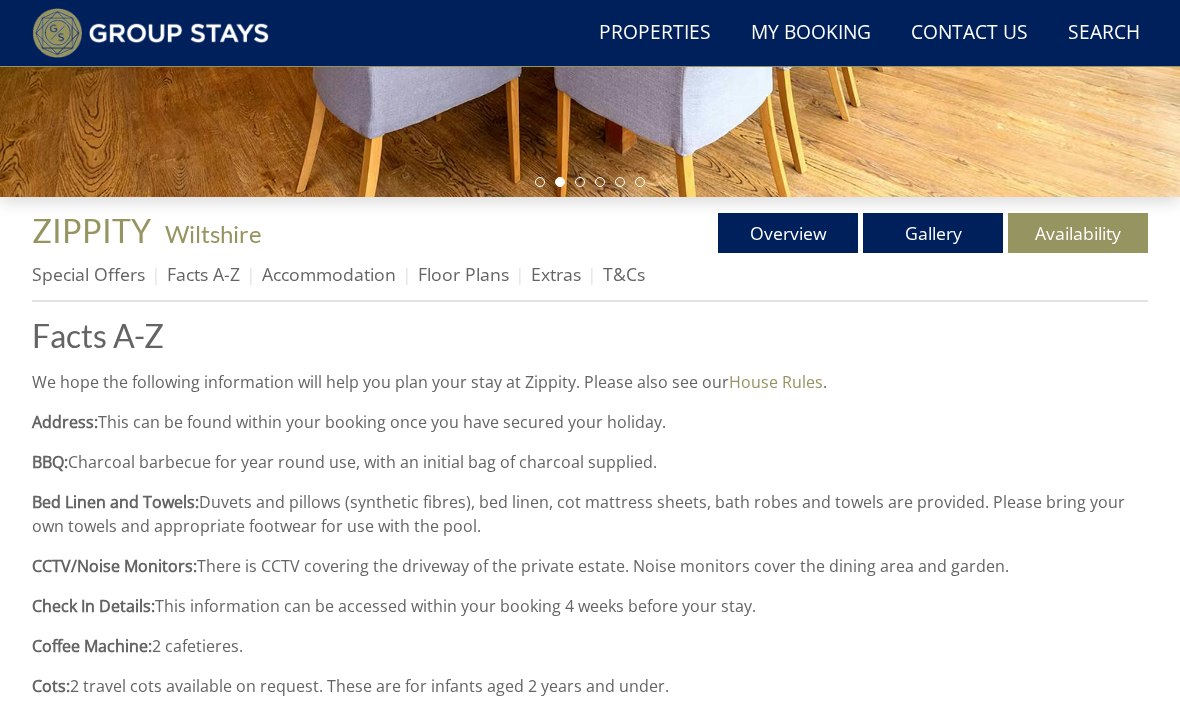 click on "Gallery" at bounding box center [933, 233] 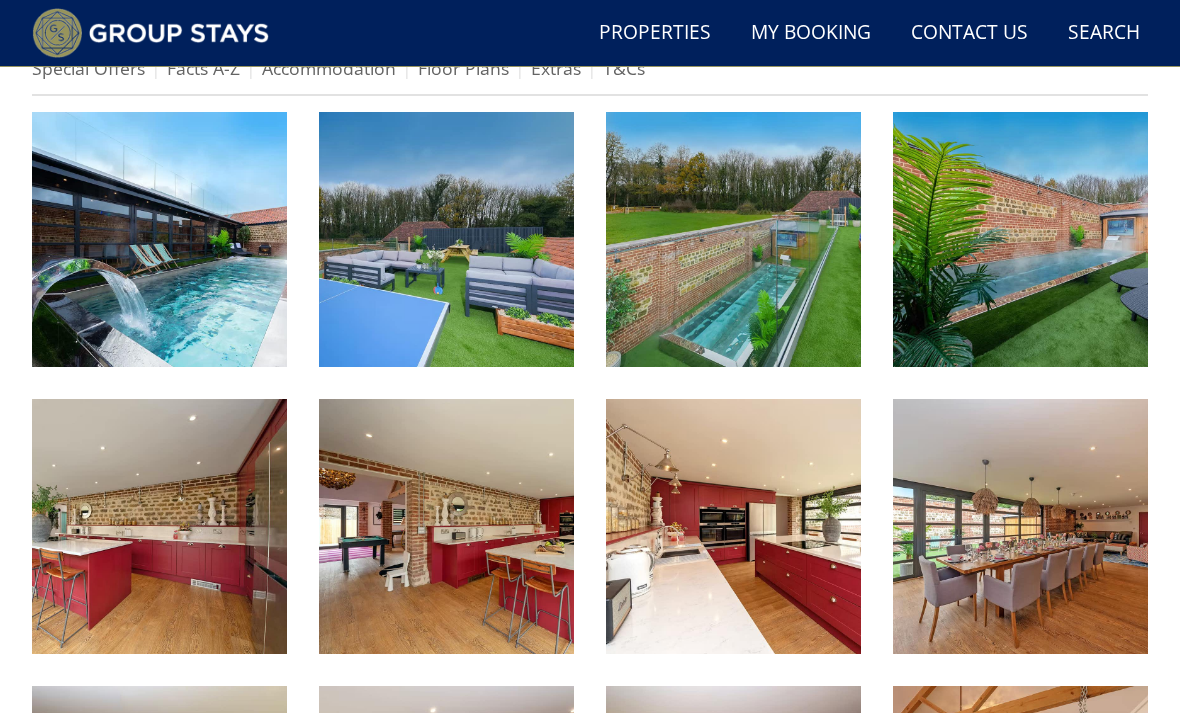 scroll, scrollTop: 837, scrollLeft: 0, axis: vertical 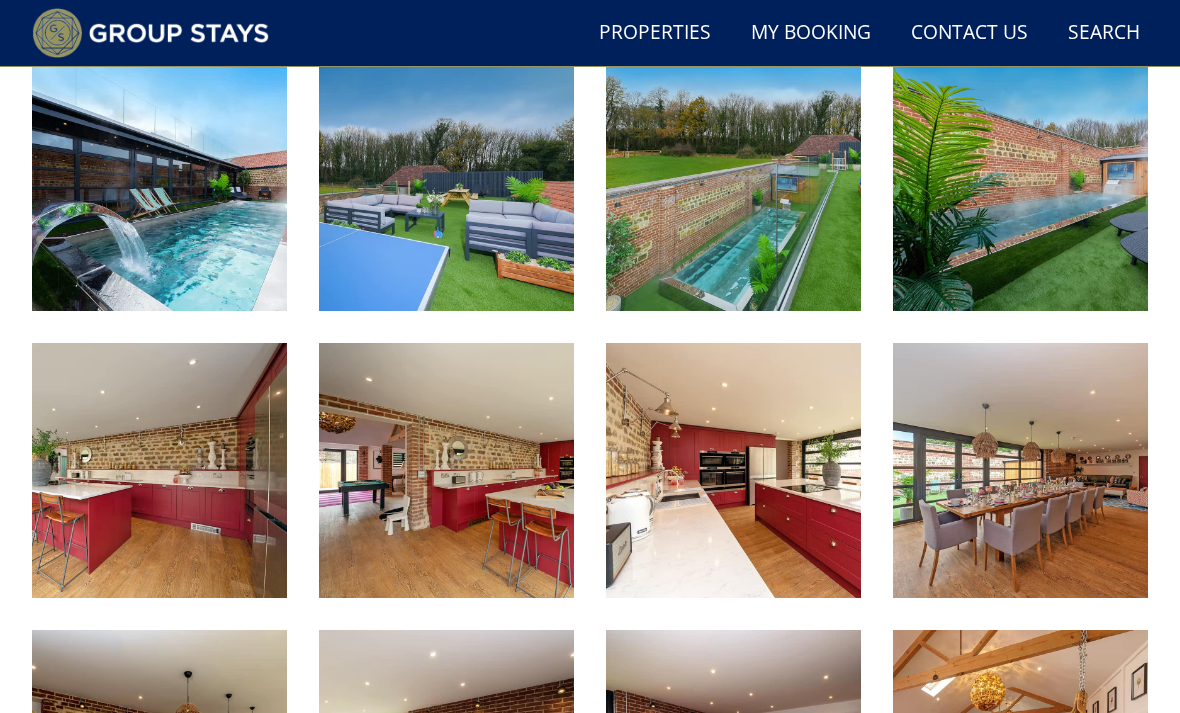 click at bounding box center [159, 470] 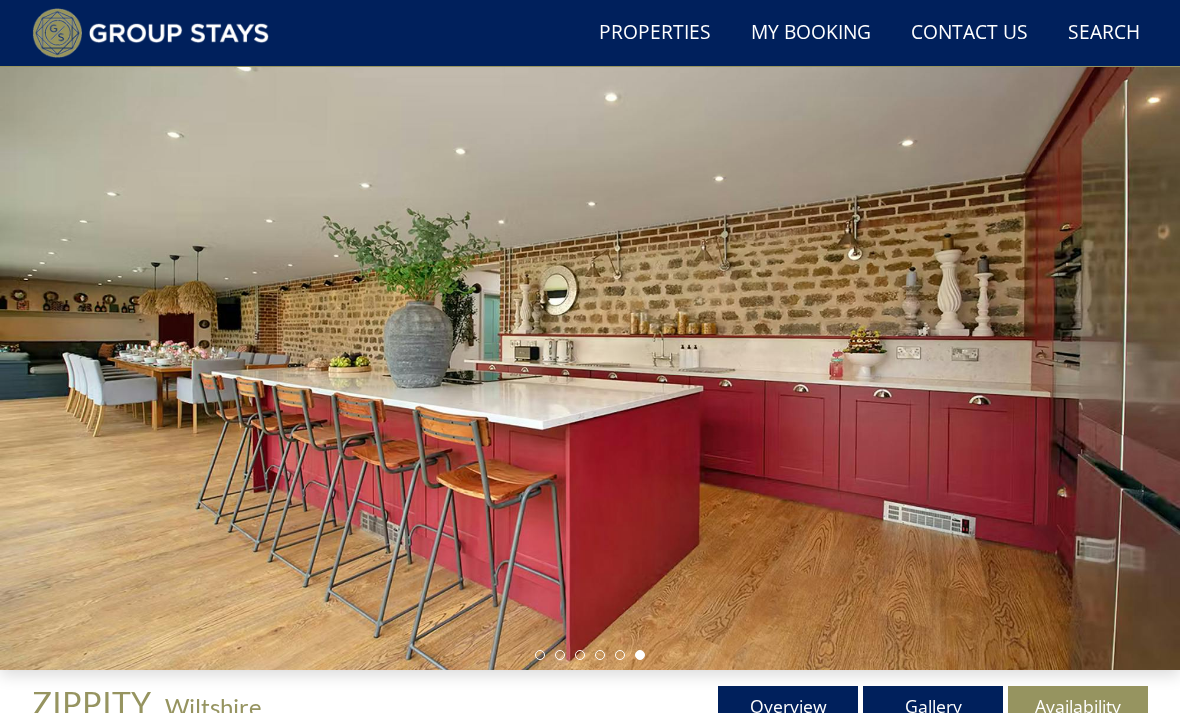 scroll, scrollTop: 0, scrollLeft: 0, axis: both 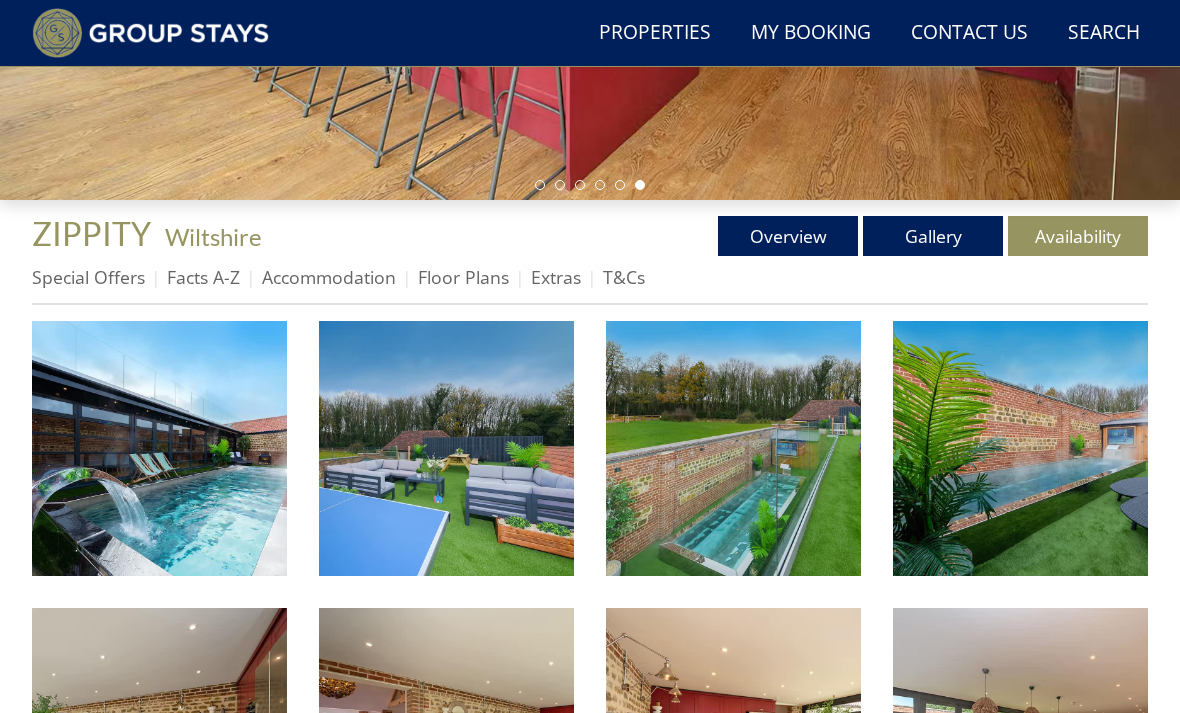 click on "Availability" at bounding box center (1078, 236) 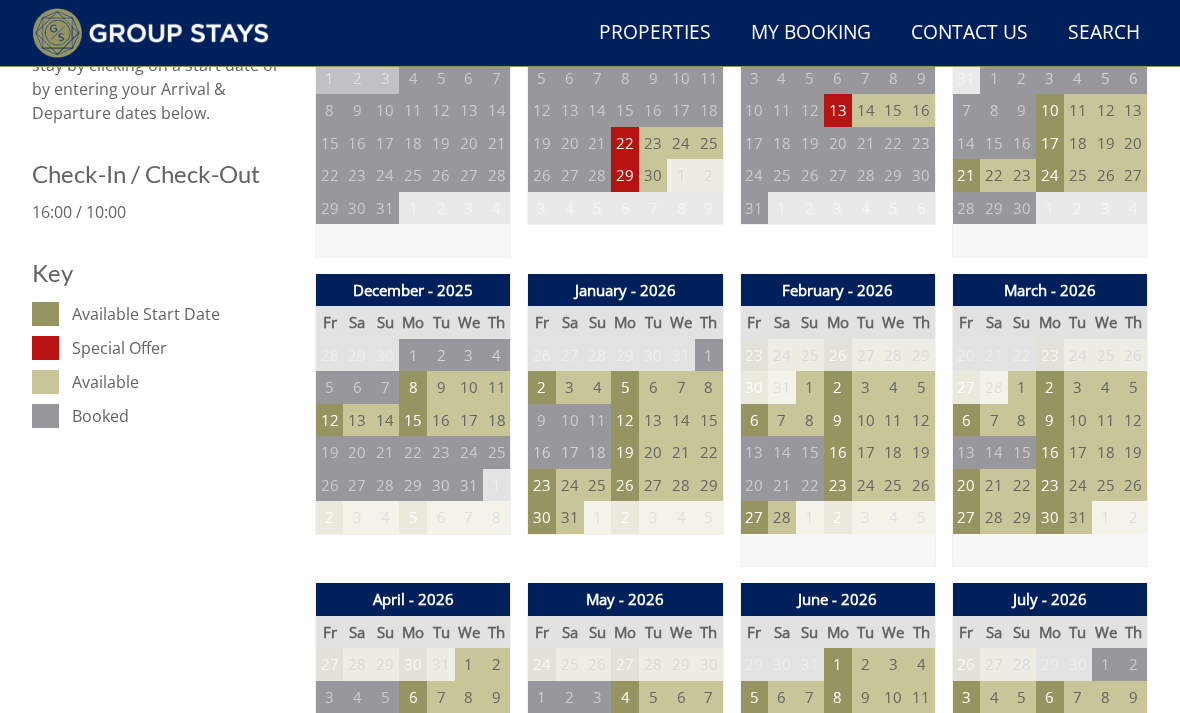 scroll, scrollTop: 929, scrollLeft: 0, axis: vertical 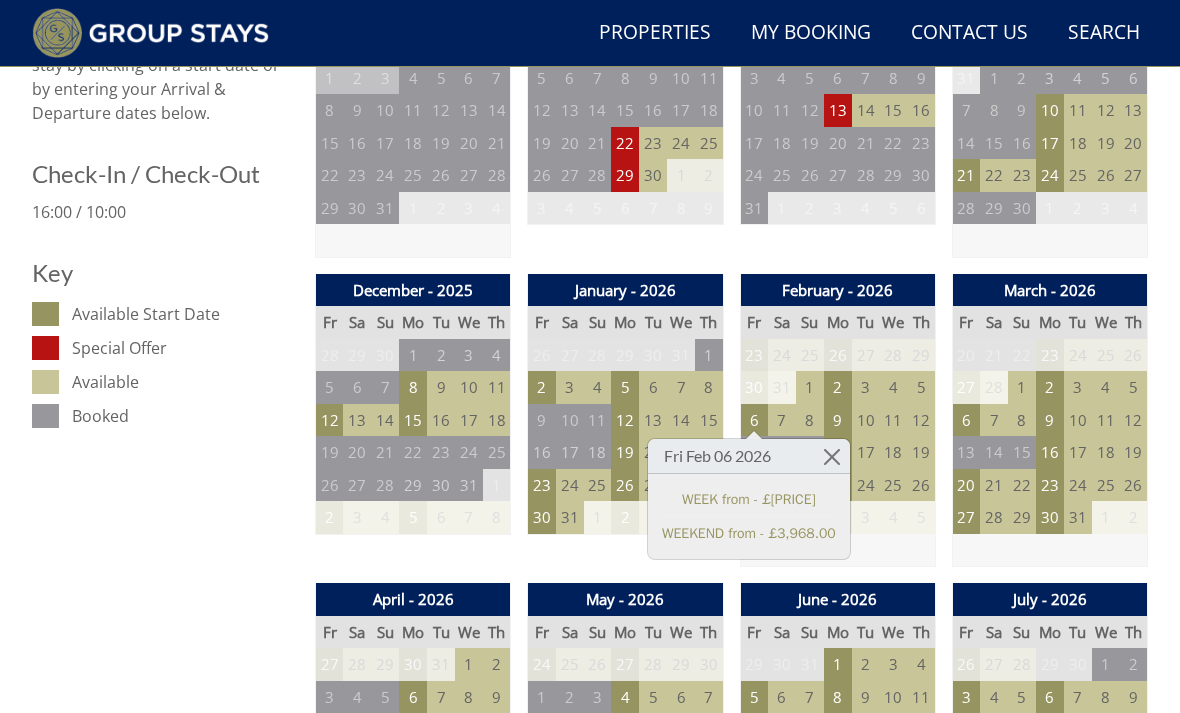 click at bounding box center (832, 456) 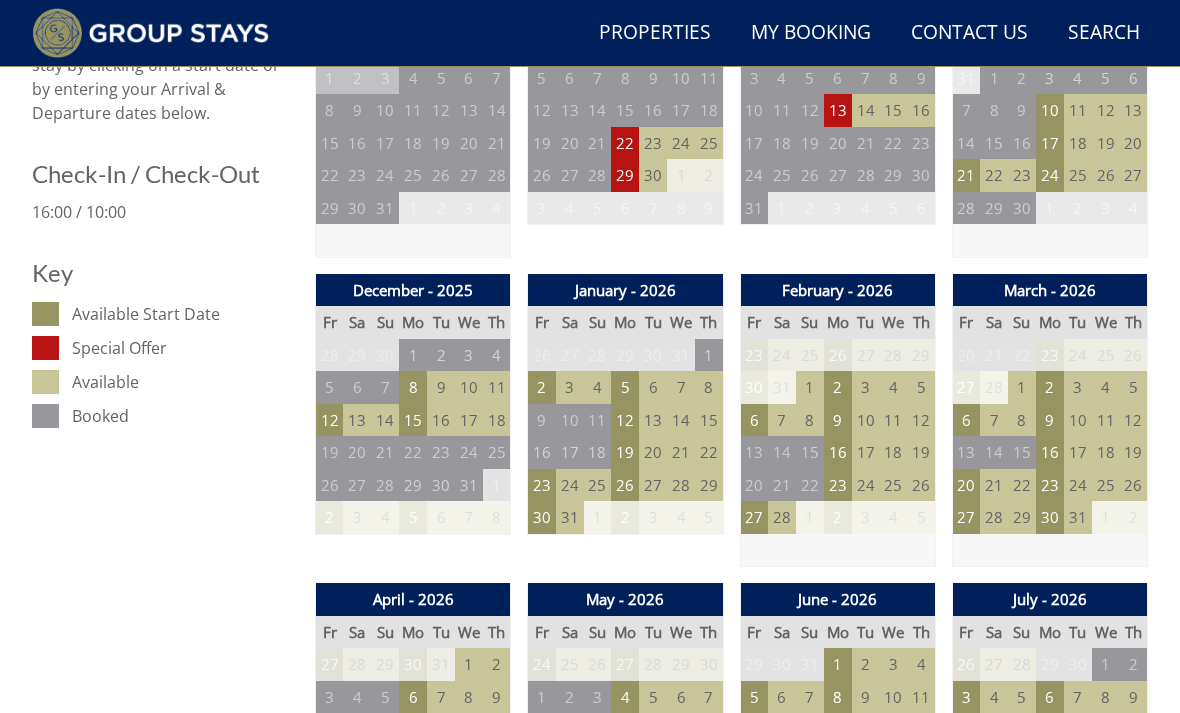 click on "6" at bounding box center [754, 420] 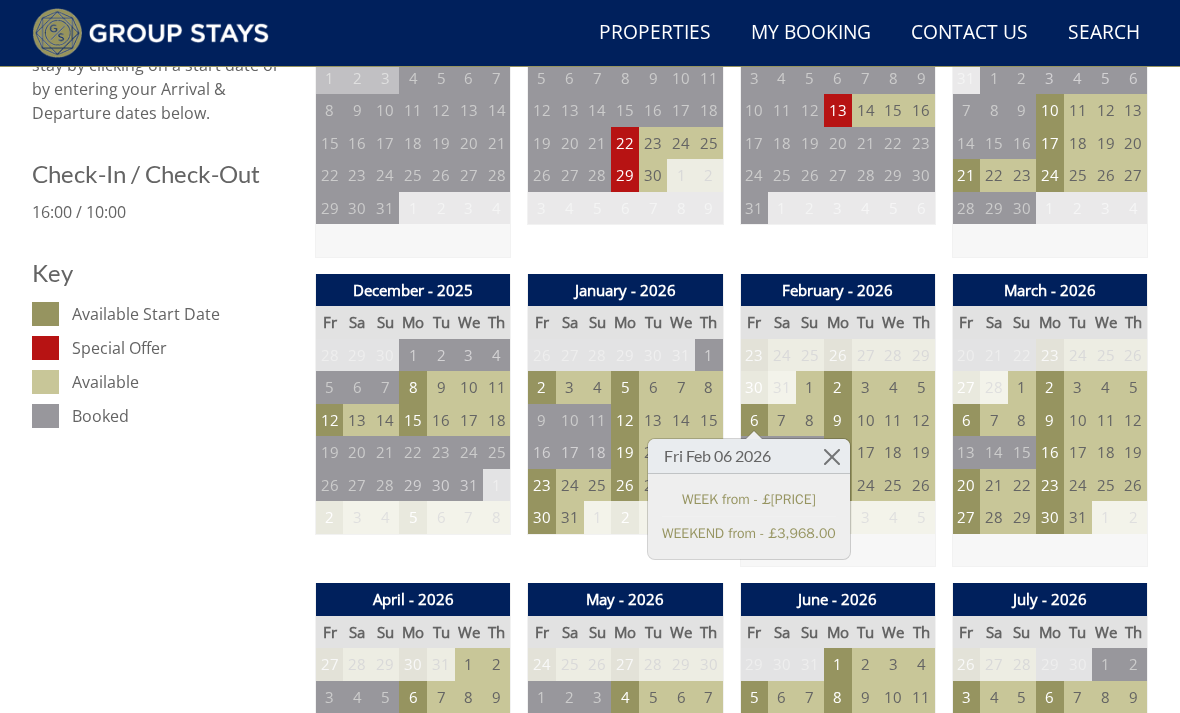 click on "WEEKEND from  - £3,968.00" at bounding box center (749, 533) 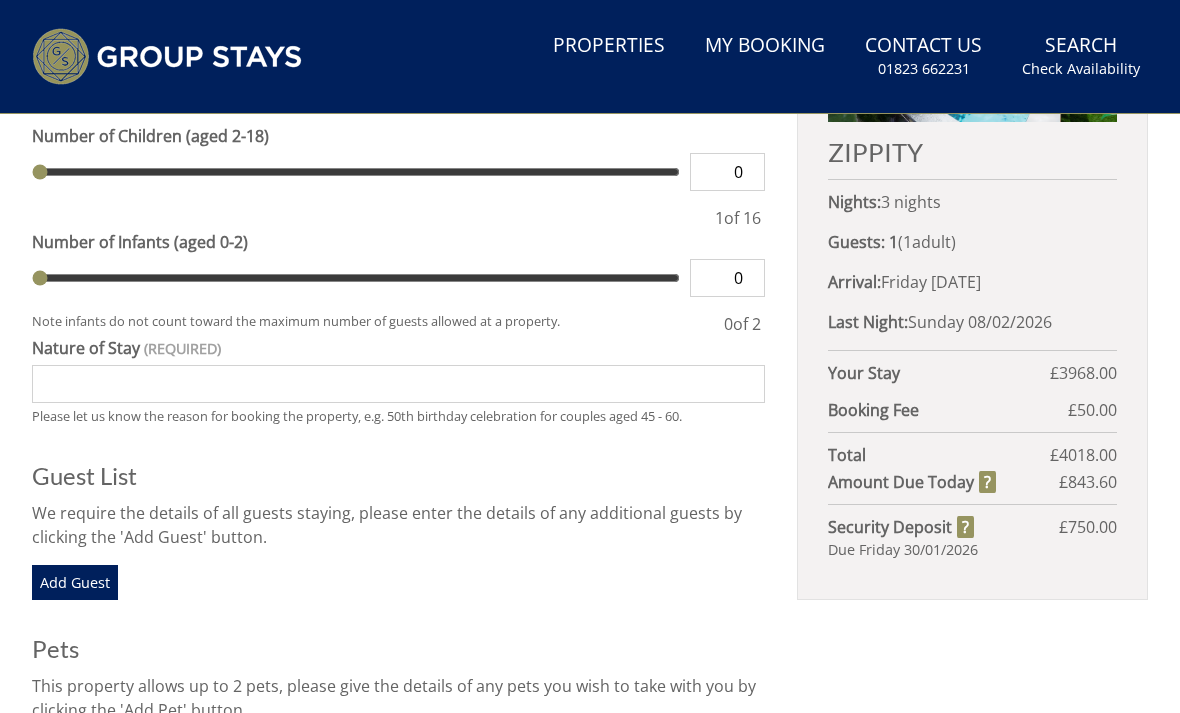 scroll, scrollTop: 0, scrollLeft: 0, axis: both 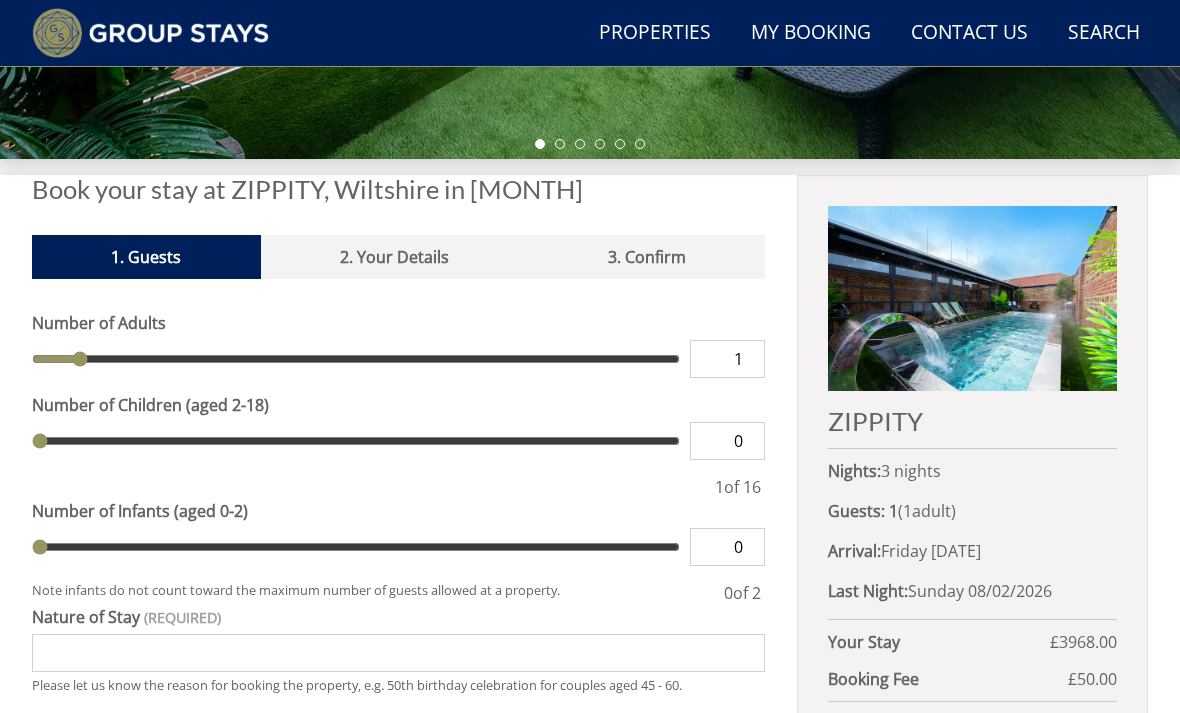 type on "2" 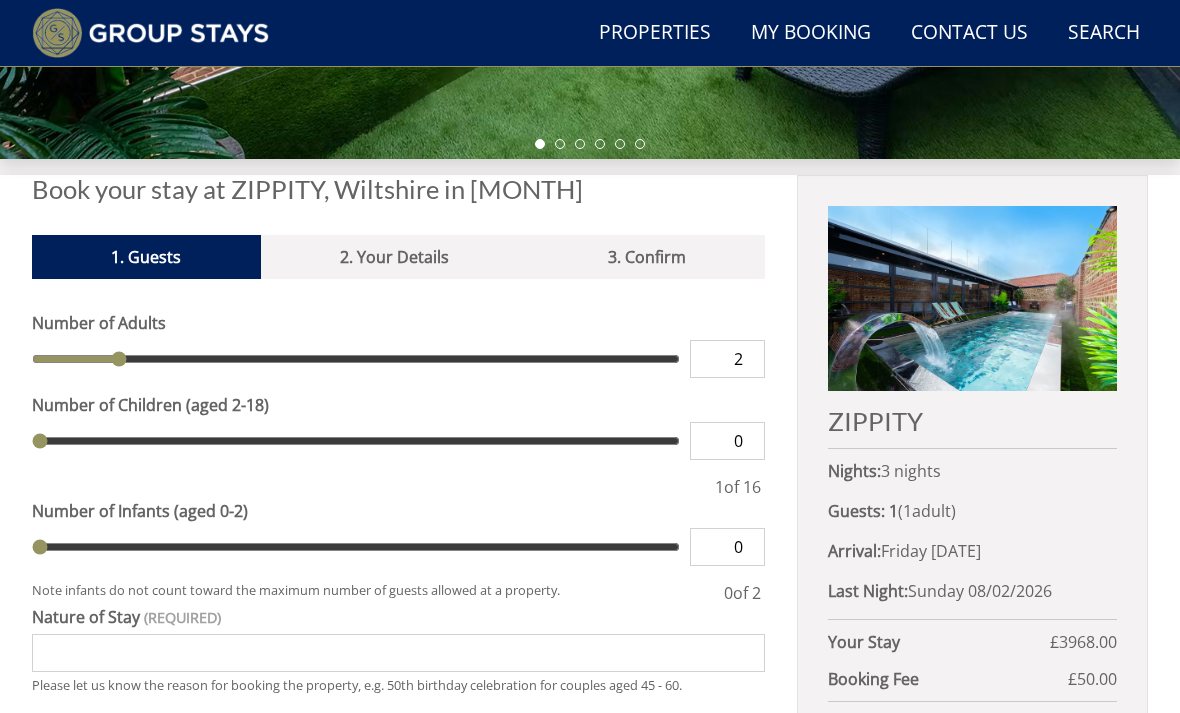 scroll, scrollTop: 613, scrollLeft: 0, axis: vertical 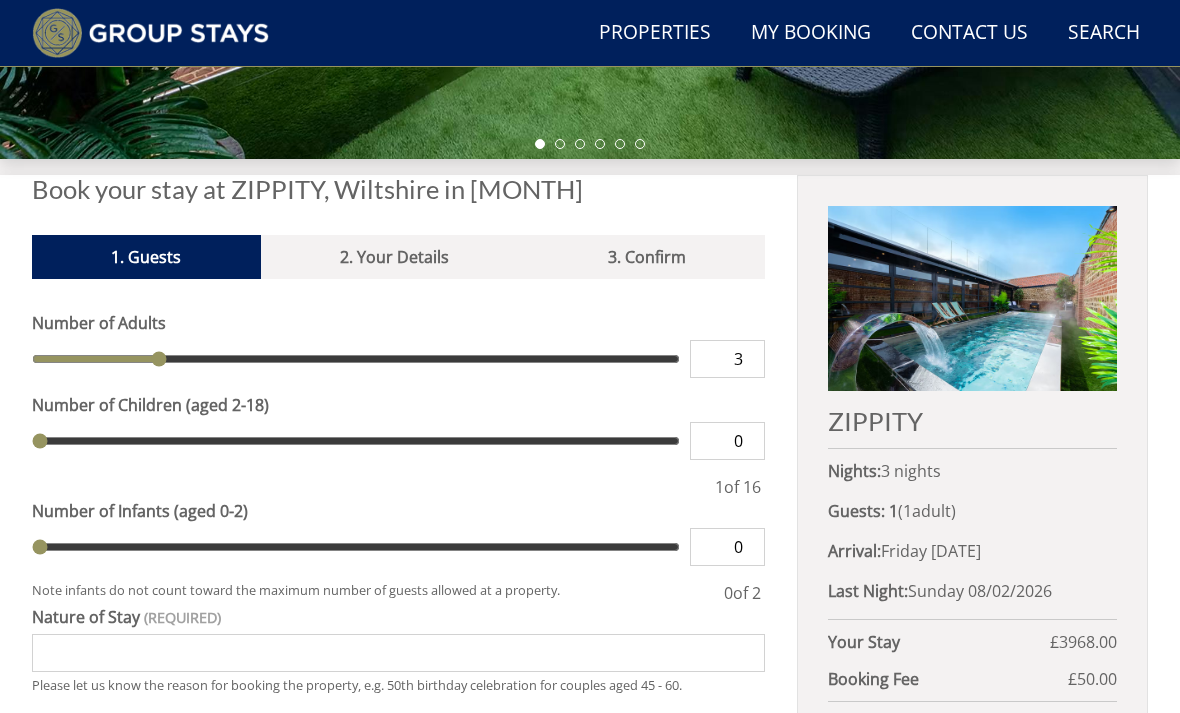 type on "4" 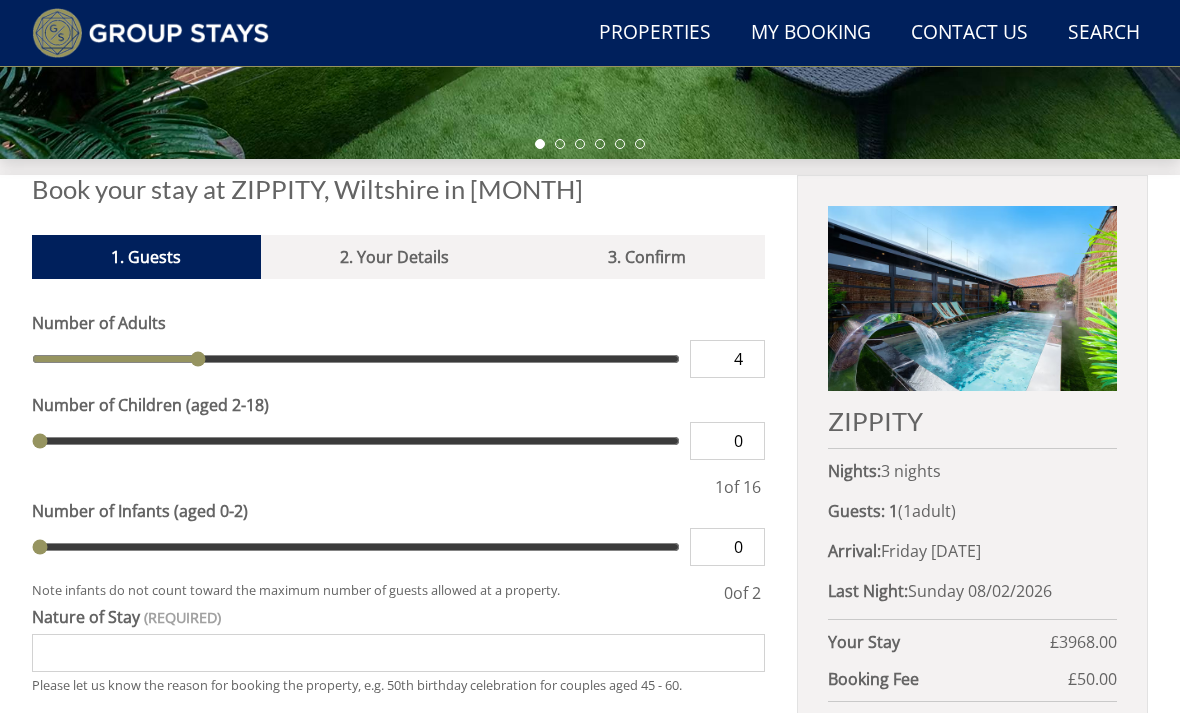 type on "5" 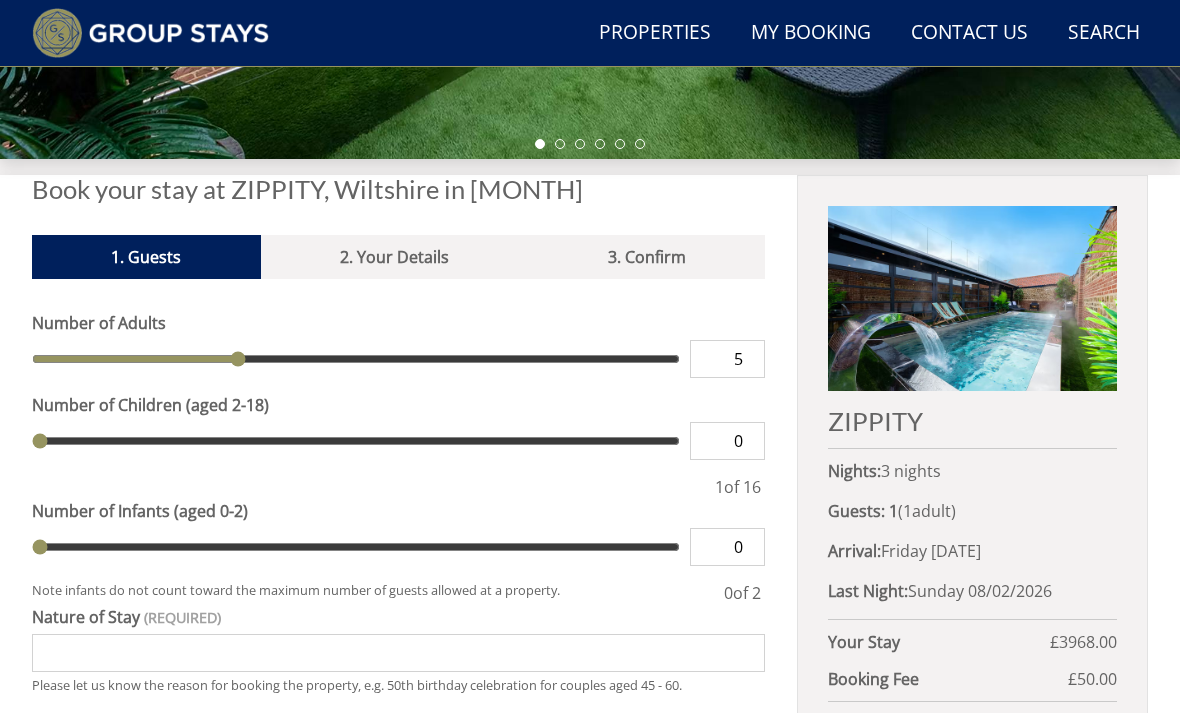 type on "6" 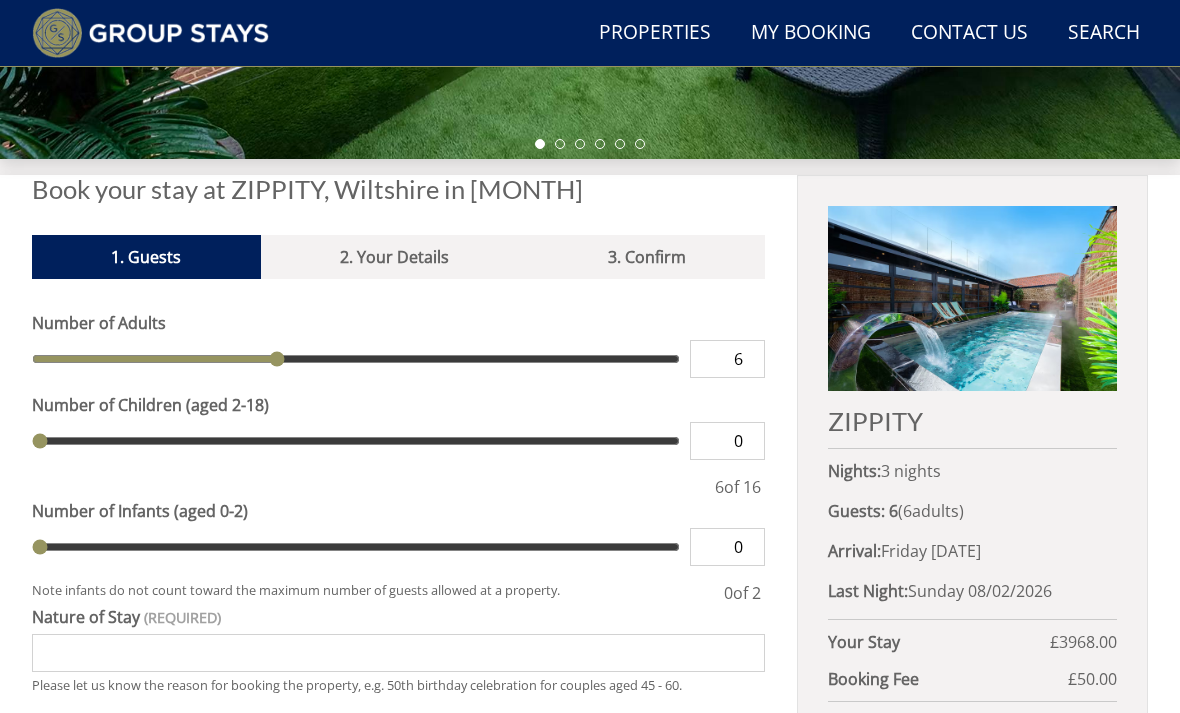 type on "7" 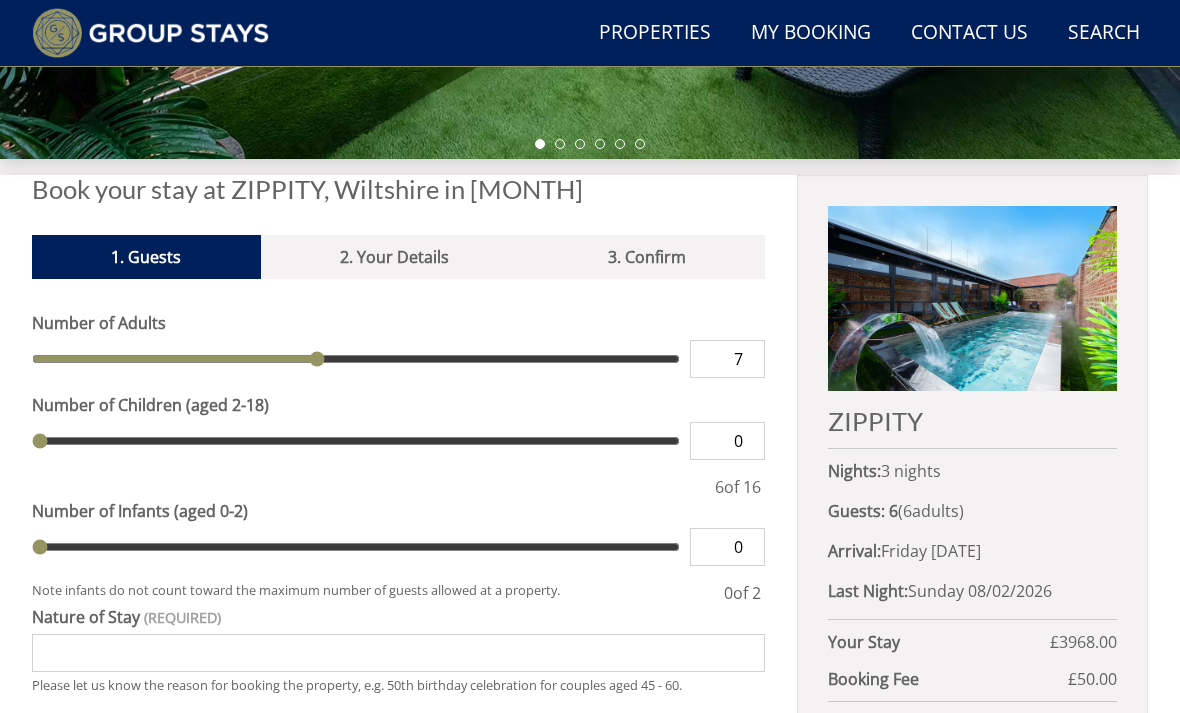 type on "8" 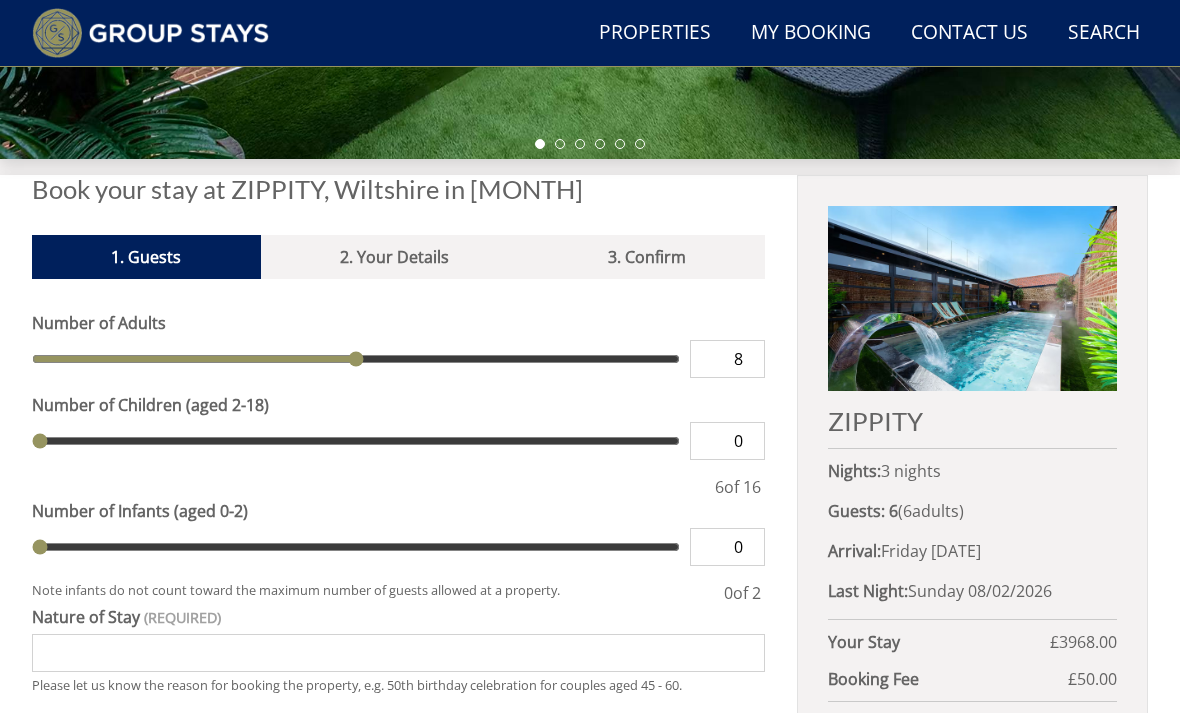 type on "9" 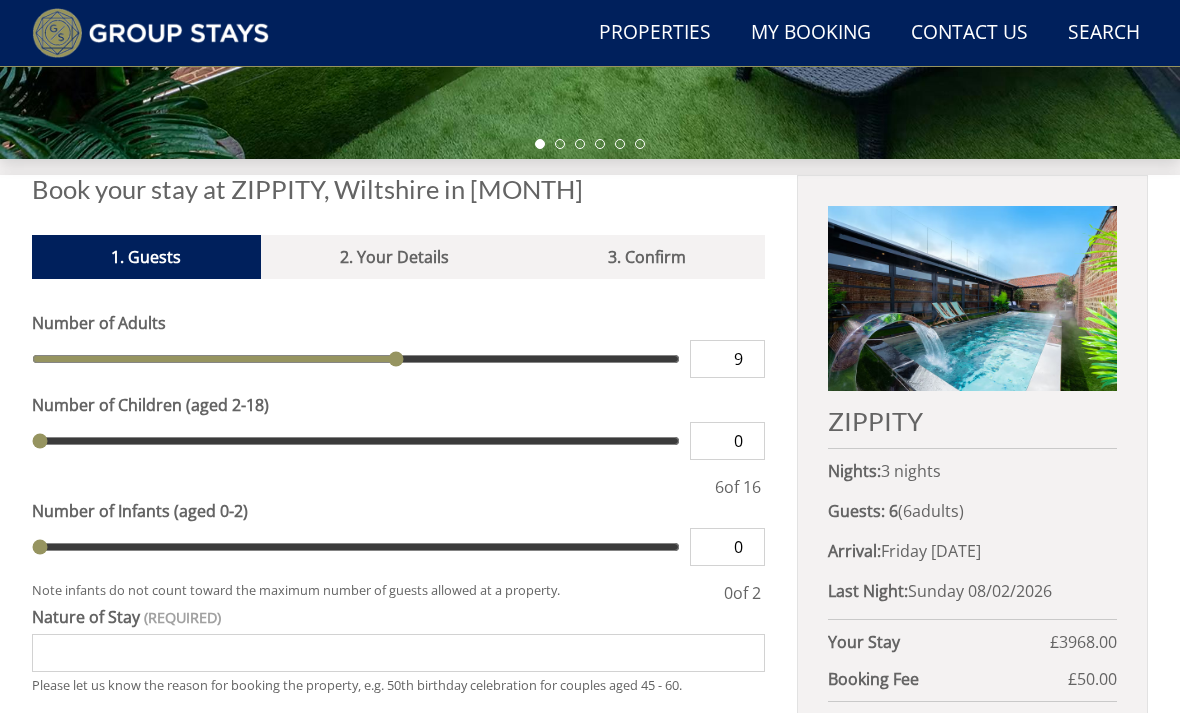 type on "10" 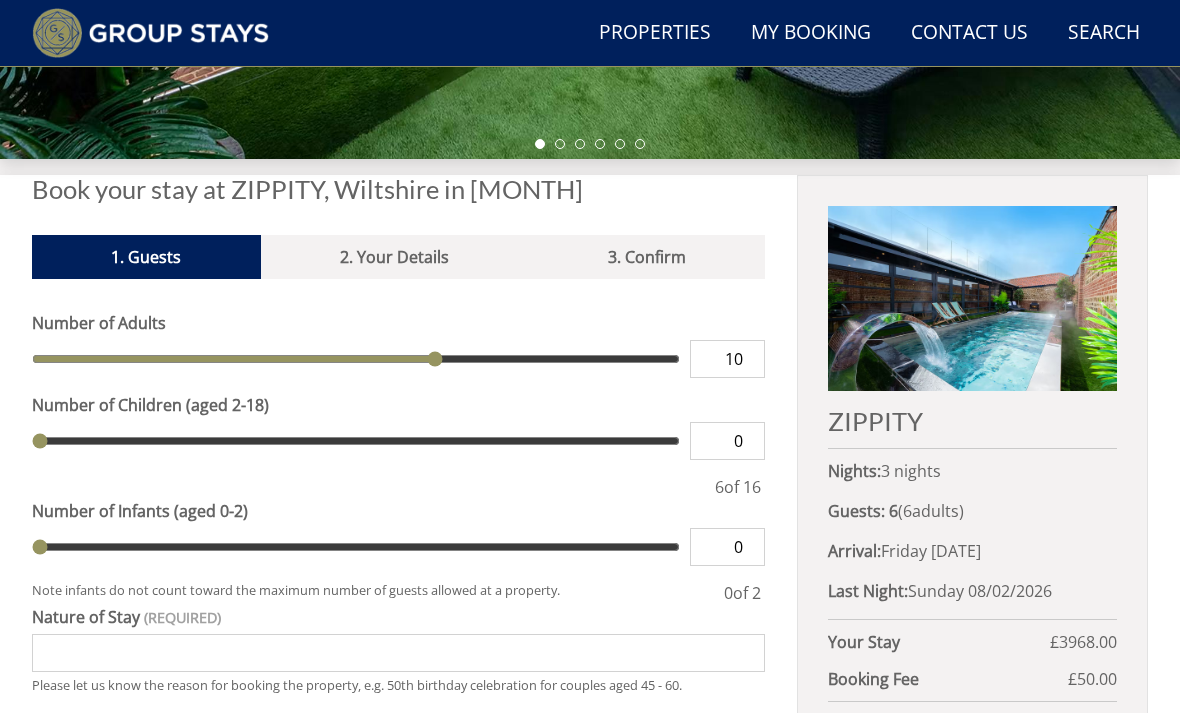 type on "11" 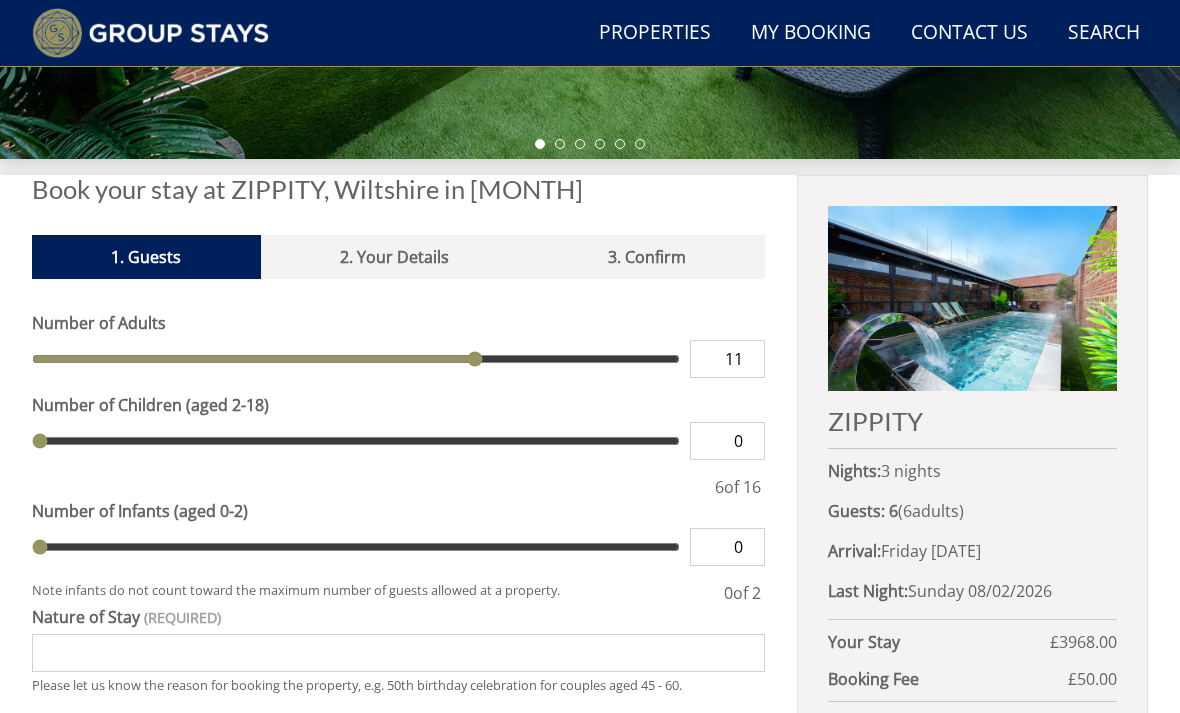 type on "12" 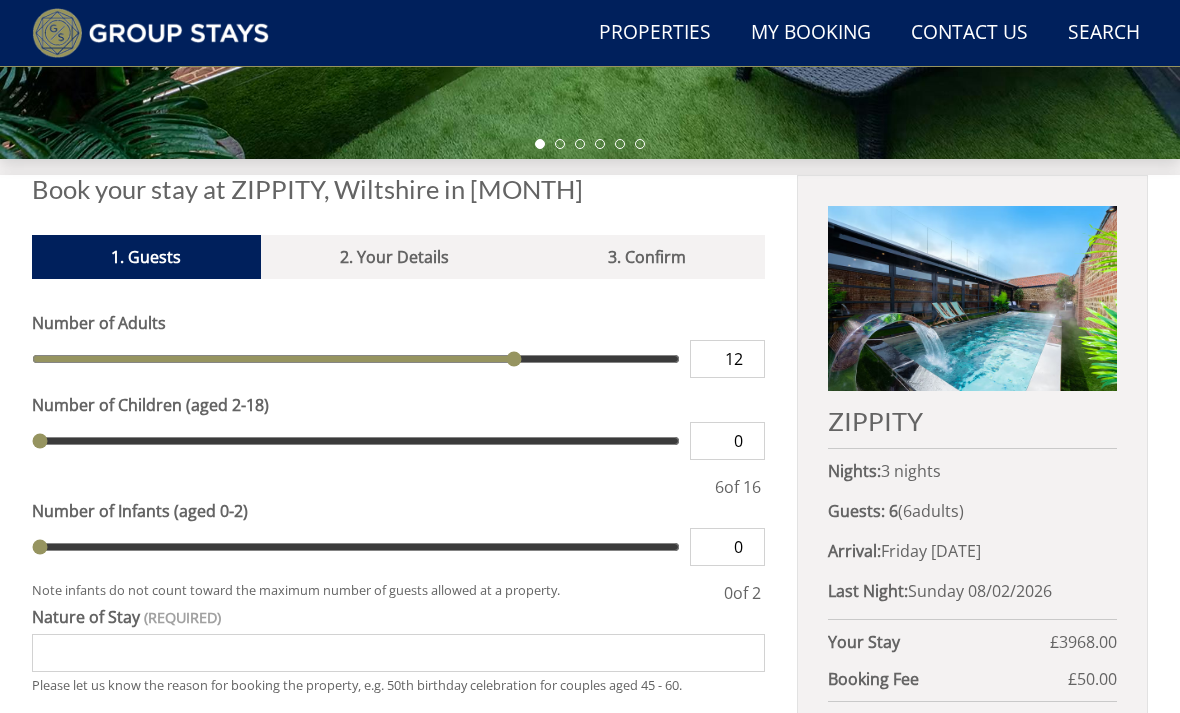 type on "13" 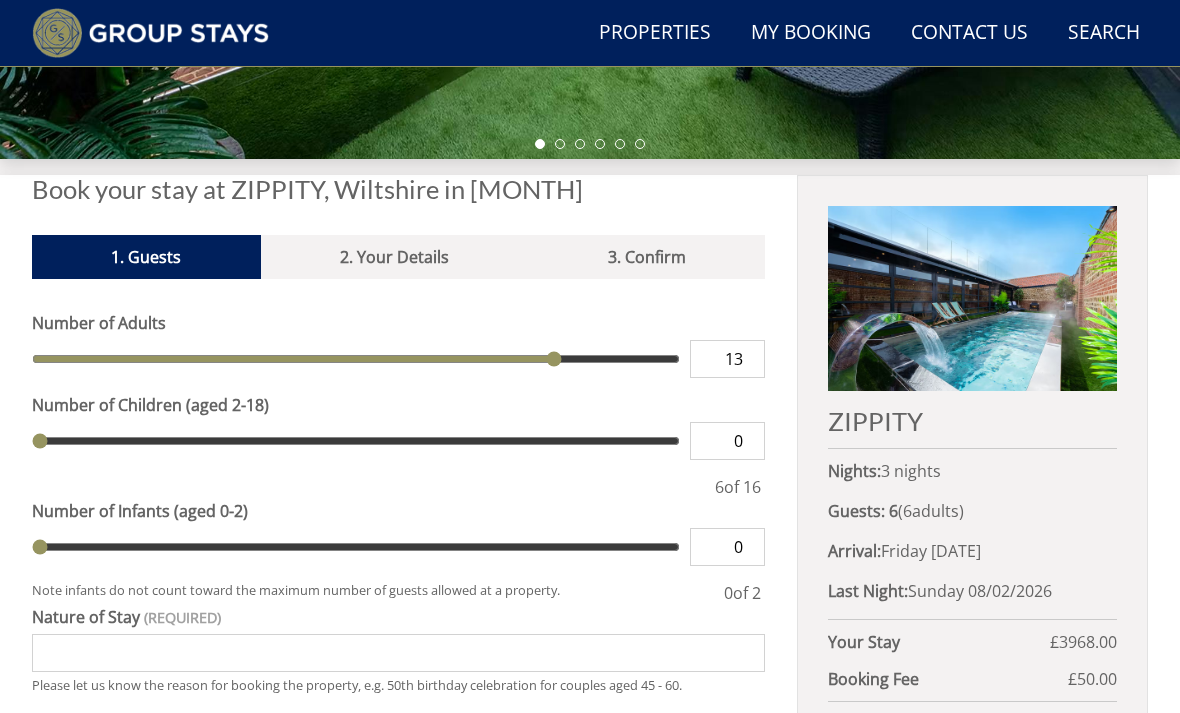 type on "14" 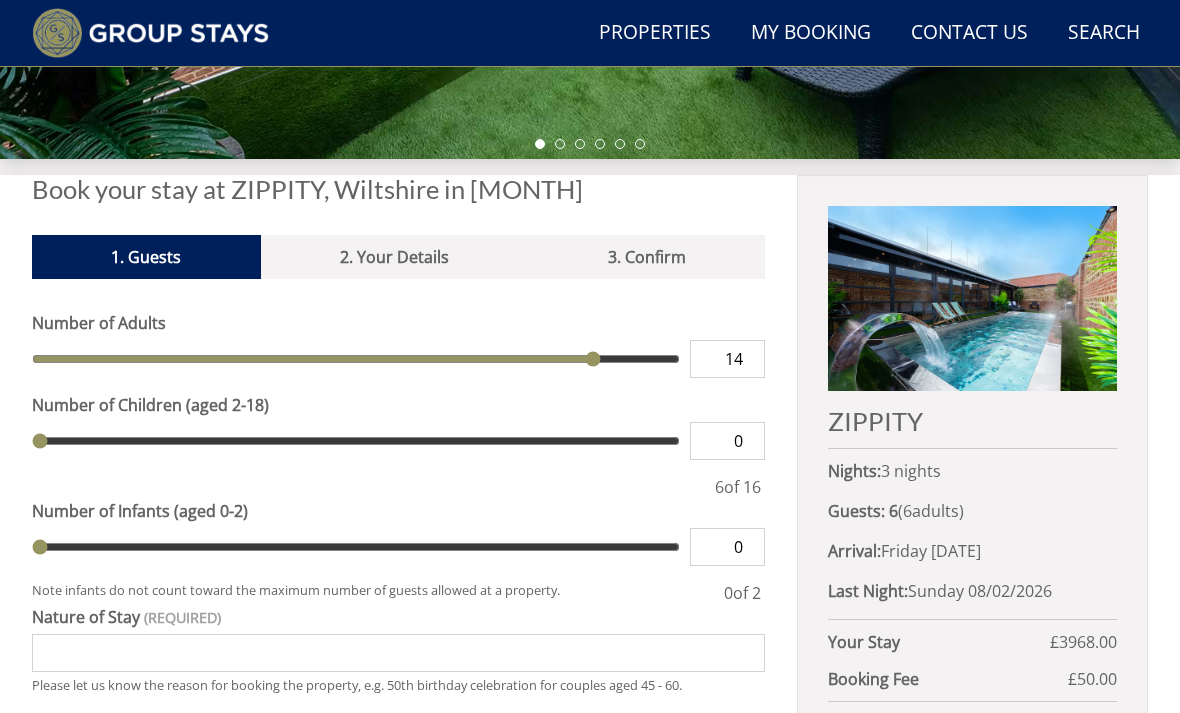 type on "15" 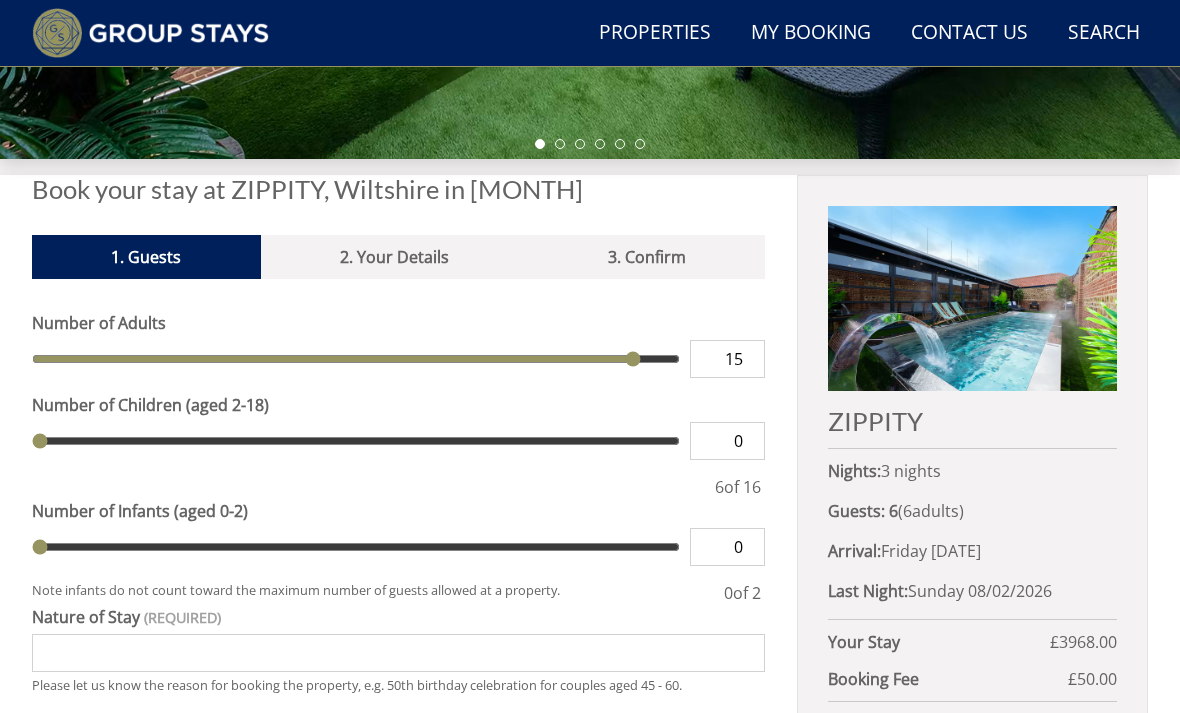 type on "16" 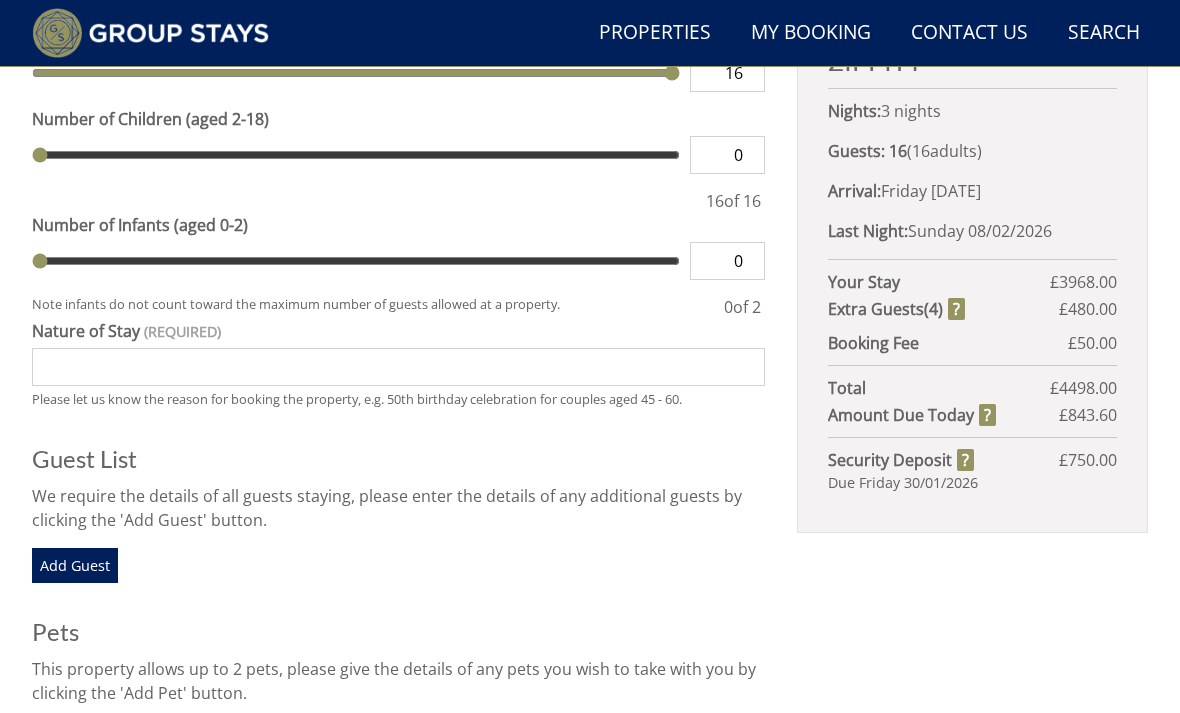 scroll, scrollTop: 973, scrollLeft: 0, axis: vertical 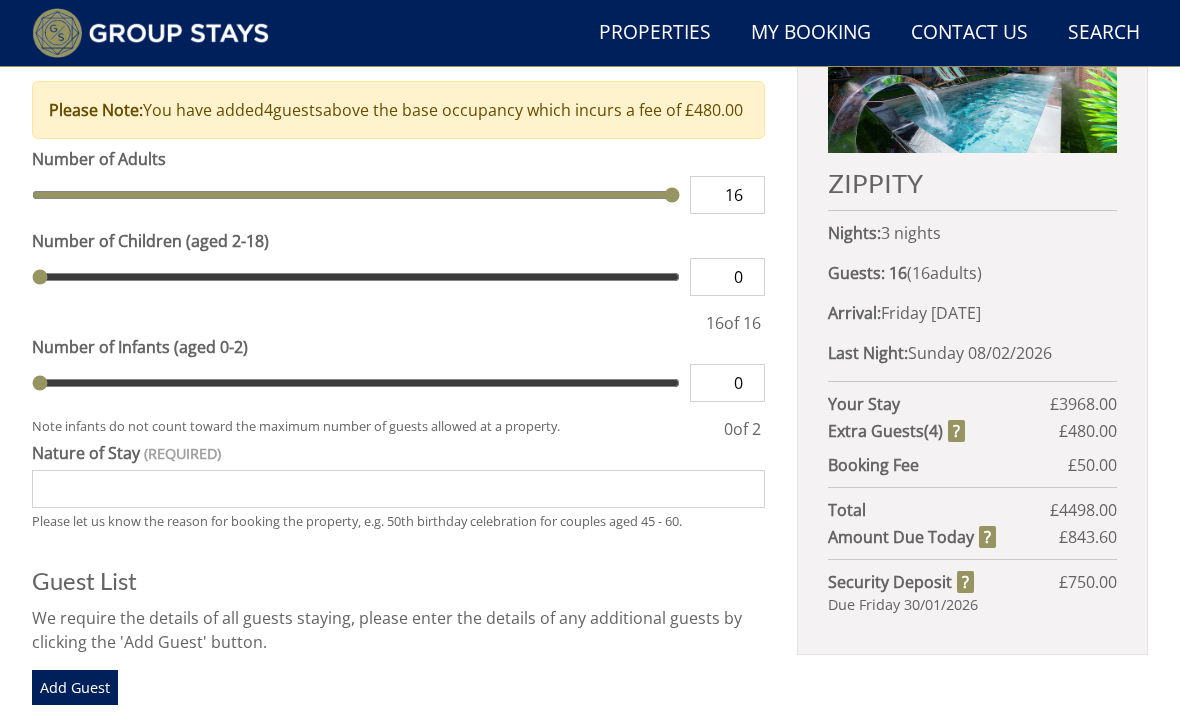 type on "15" 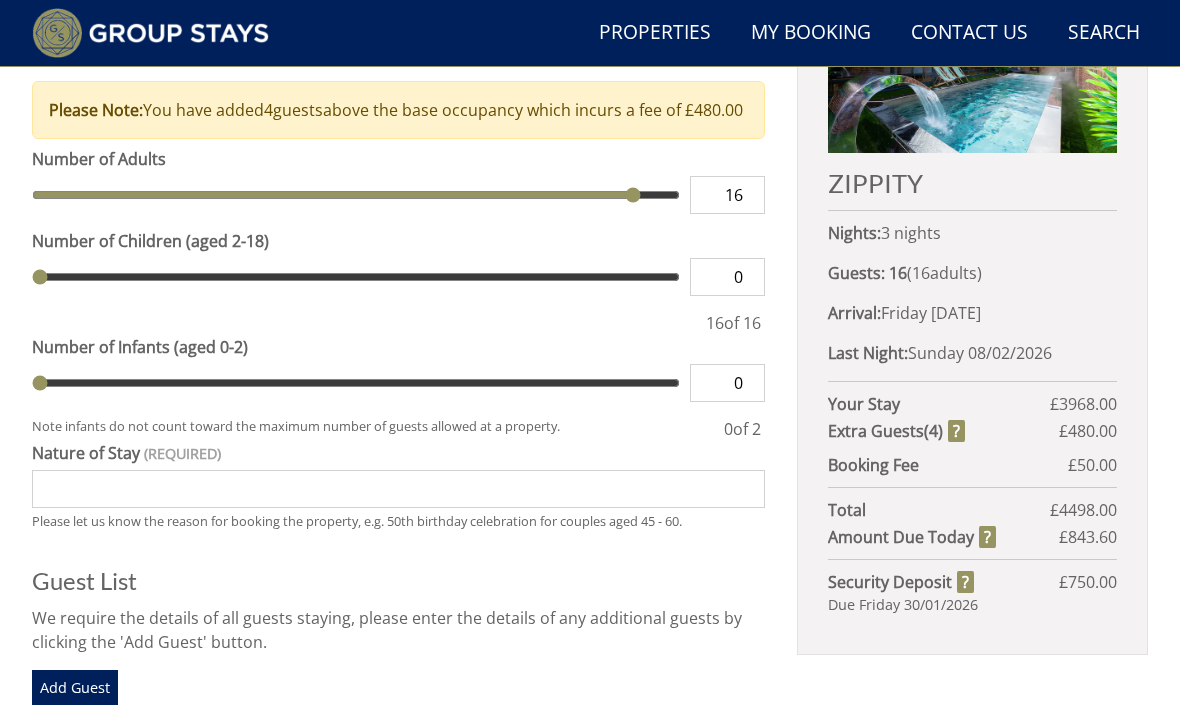 type on "15" 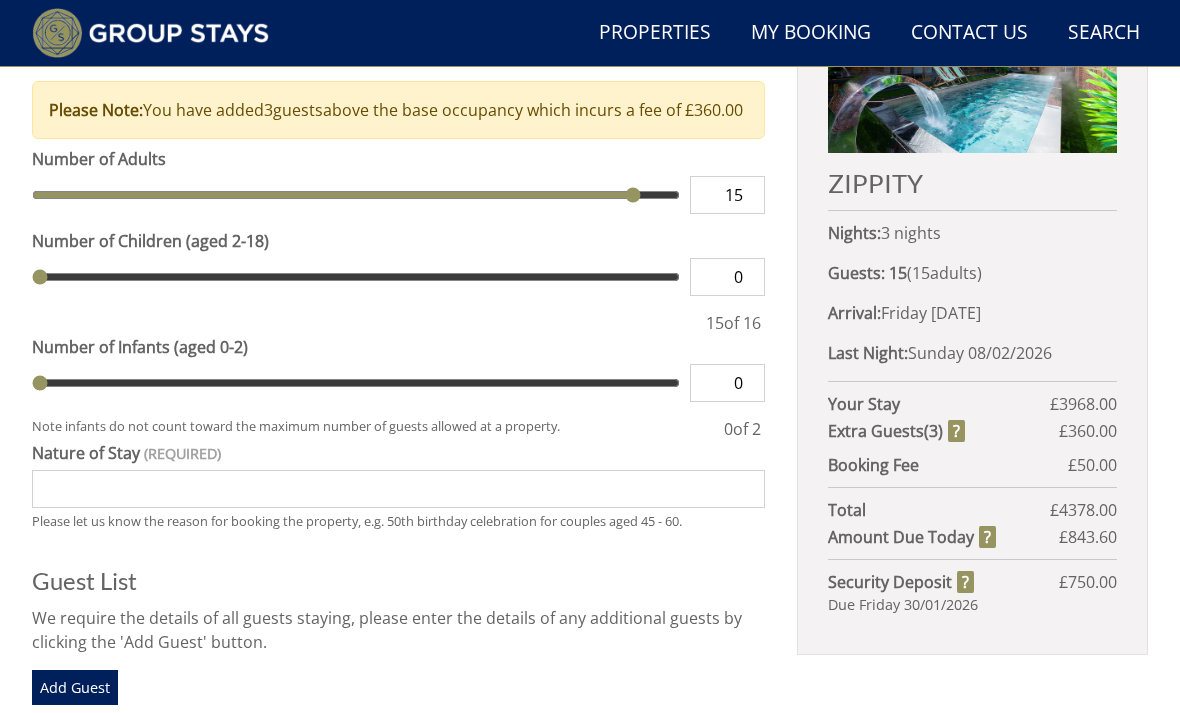 scroll, scrollTop: 851, scrollLeft: 0, axis: vertical 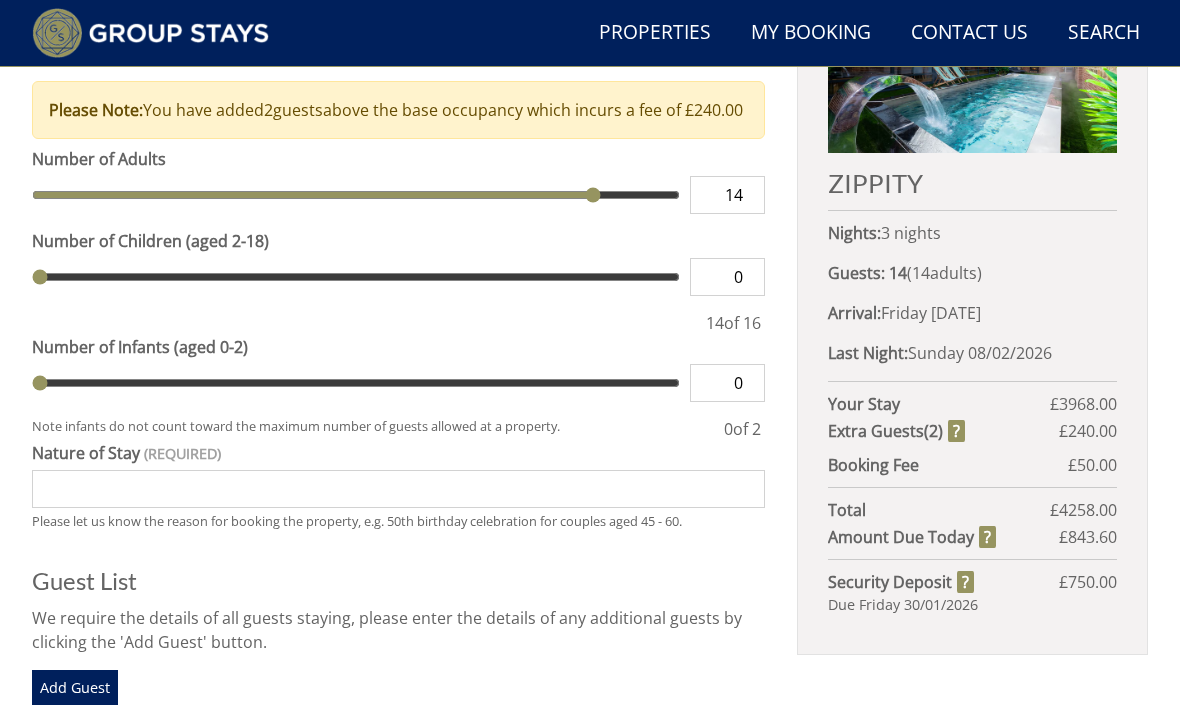 type on "14" 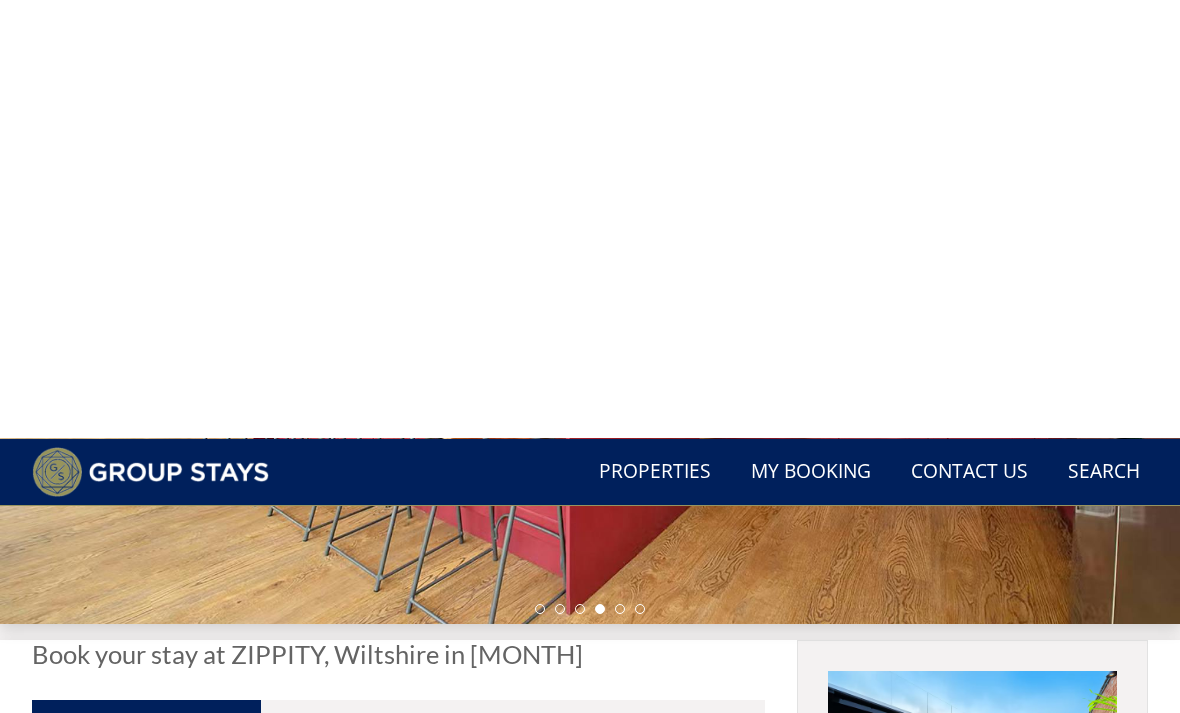 scroll, scrollTop: 0, scrollLeft: 0, axis: both 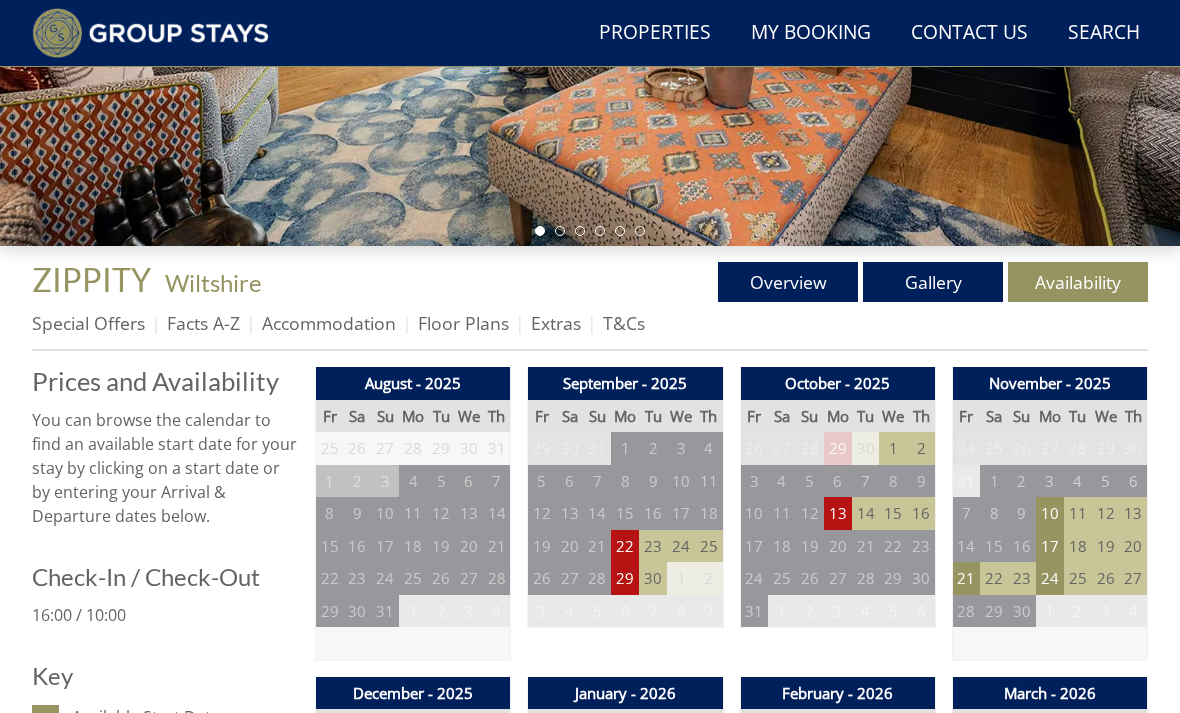 click on "Extras" at bounding box center (556, 323) 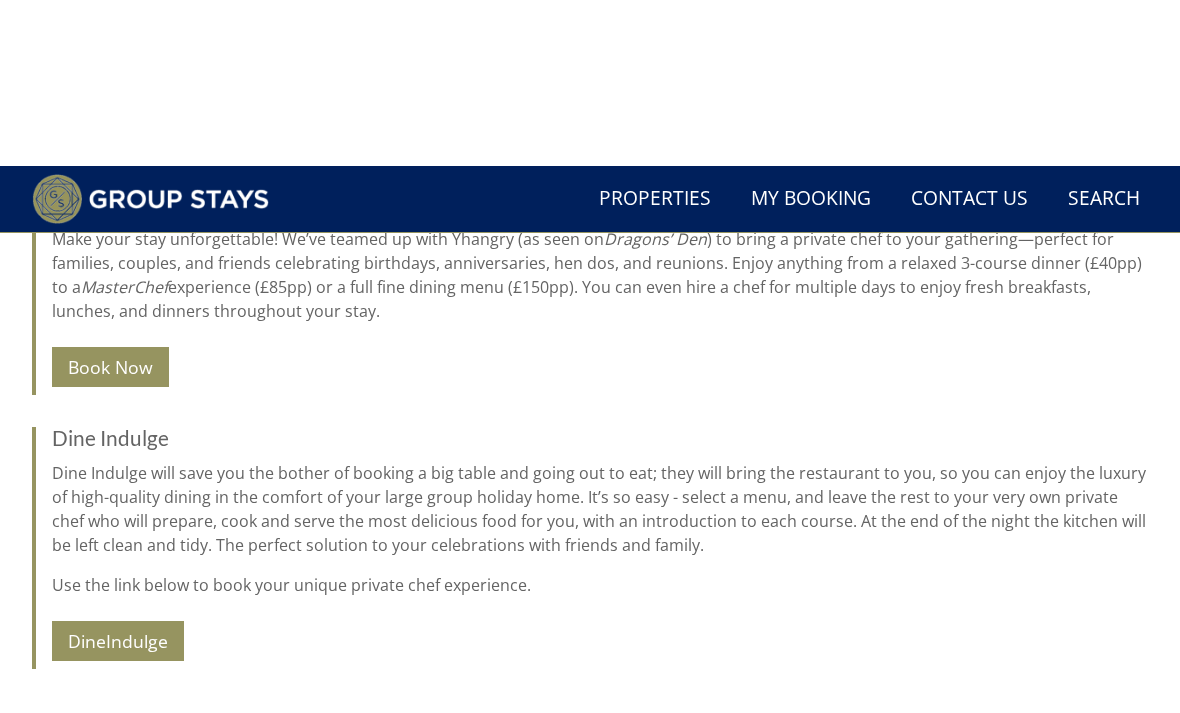 scroll, scrollTop: 2130, scrollLeft: 0, axis: vertical 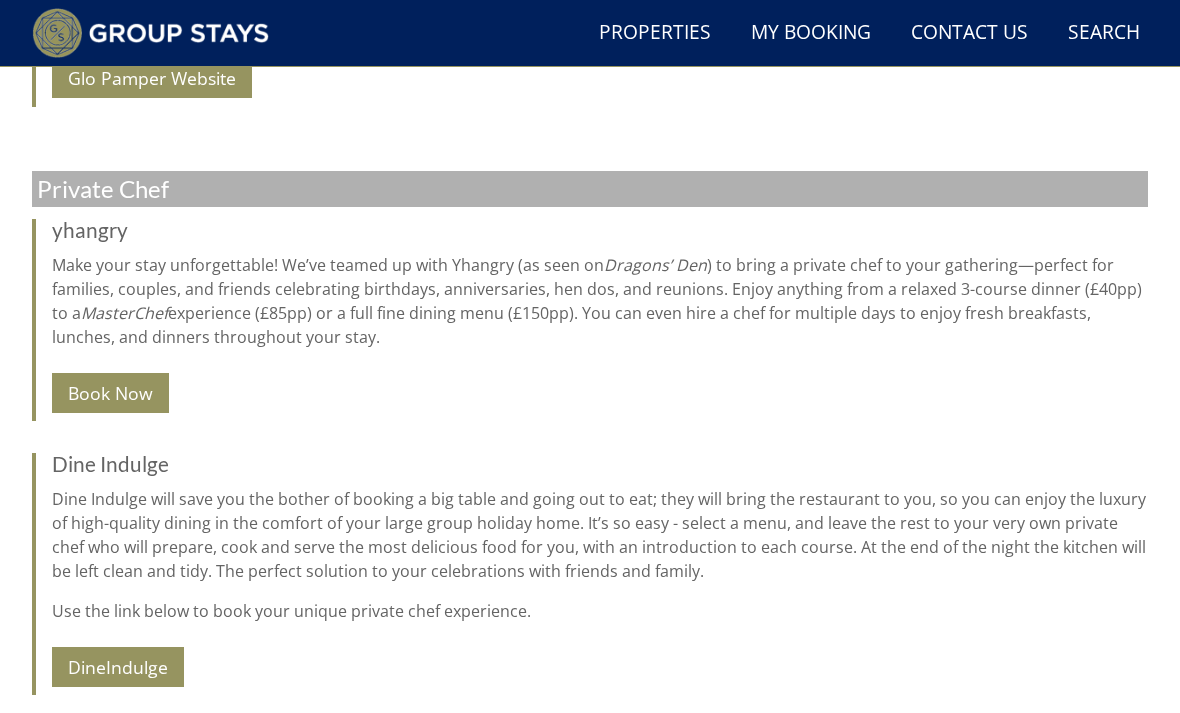 click on "Book Now" at bounding box center [110, 392] 